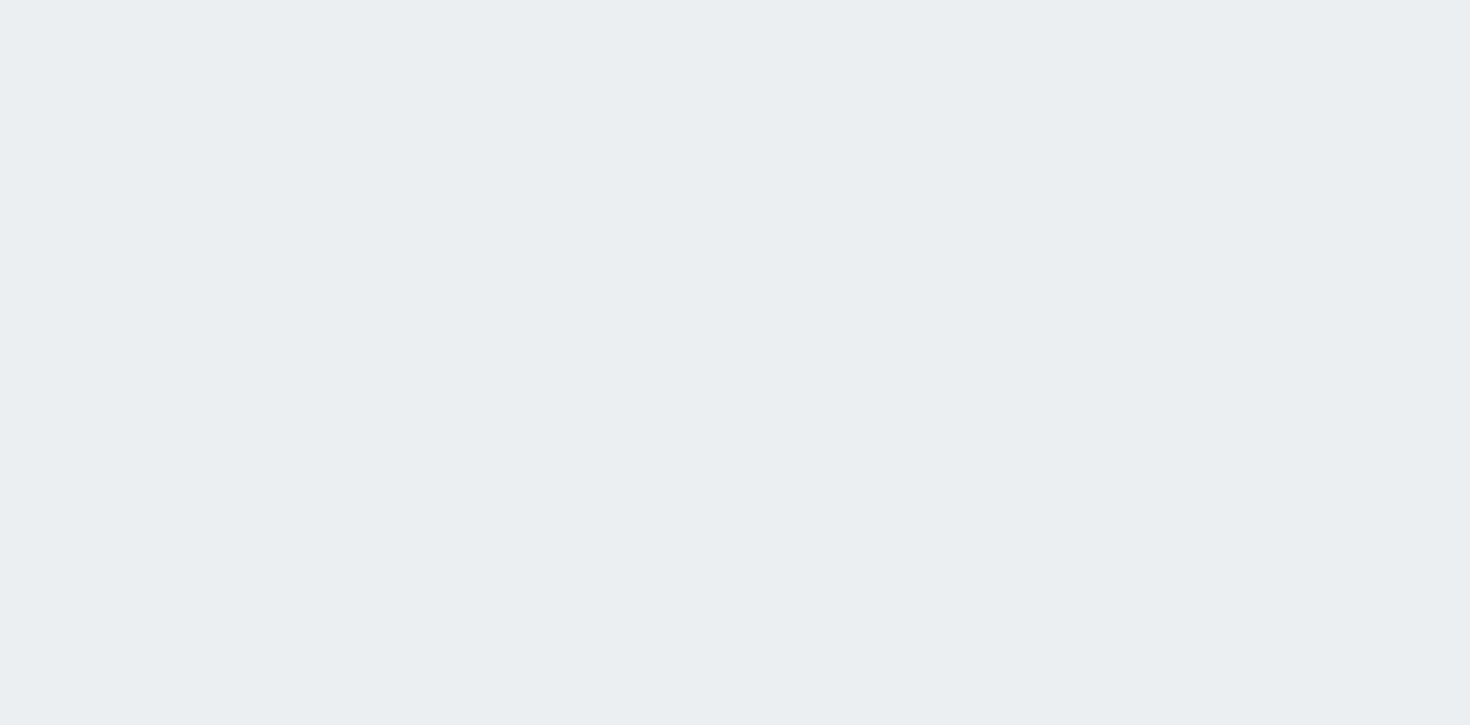 scroll, scrollTop: 0, scrollLeft: 0, axis: both 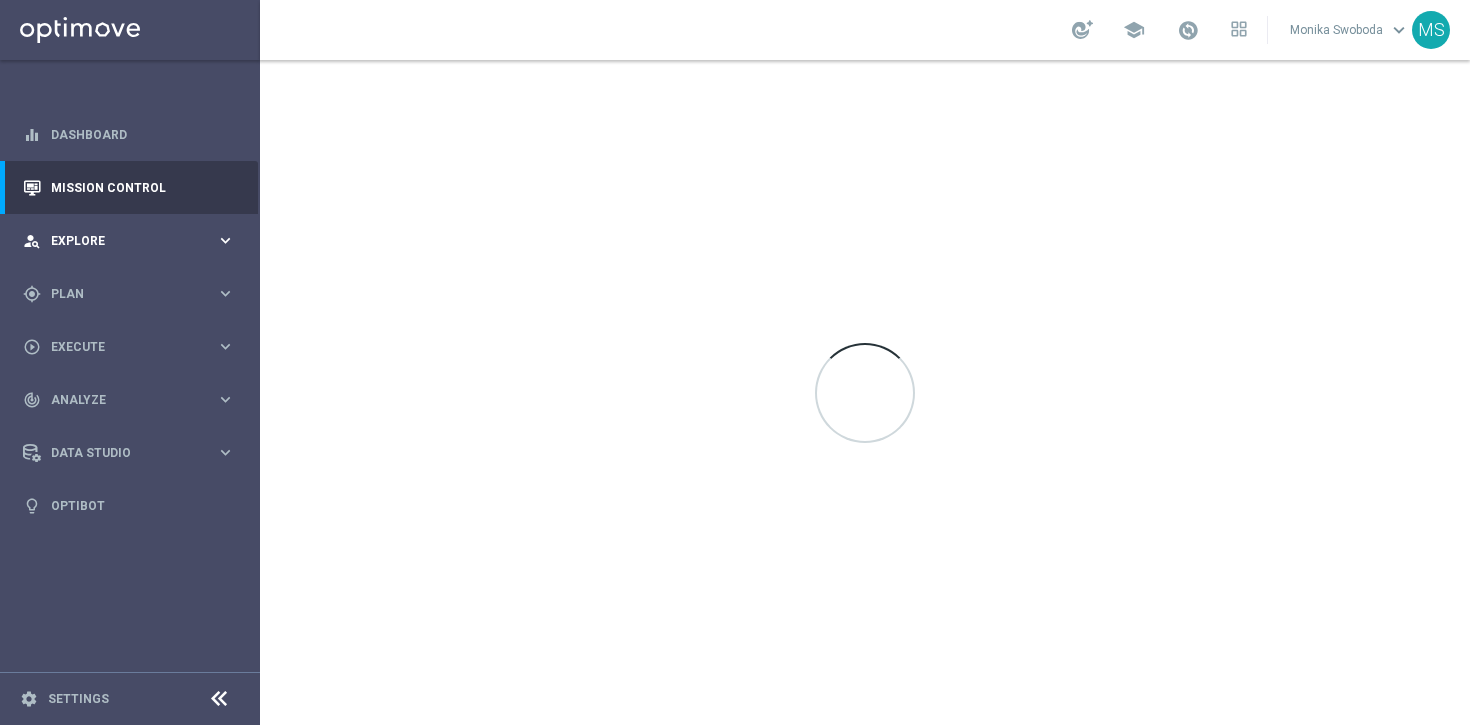 click on "keyboard_arrow_right" at bounding box center (225, 240) 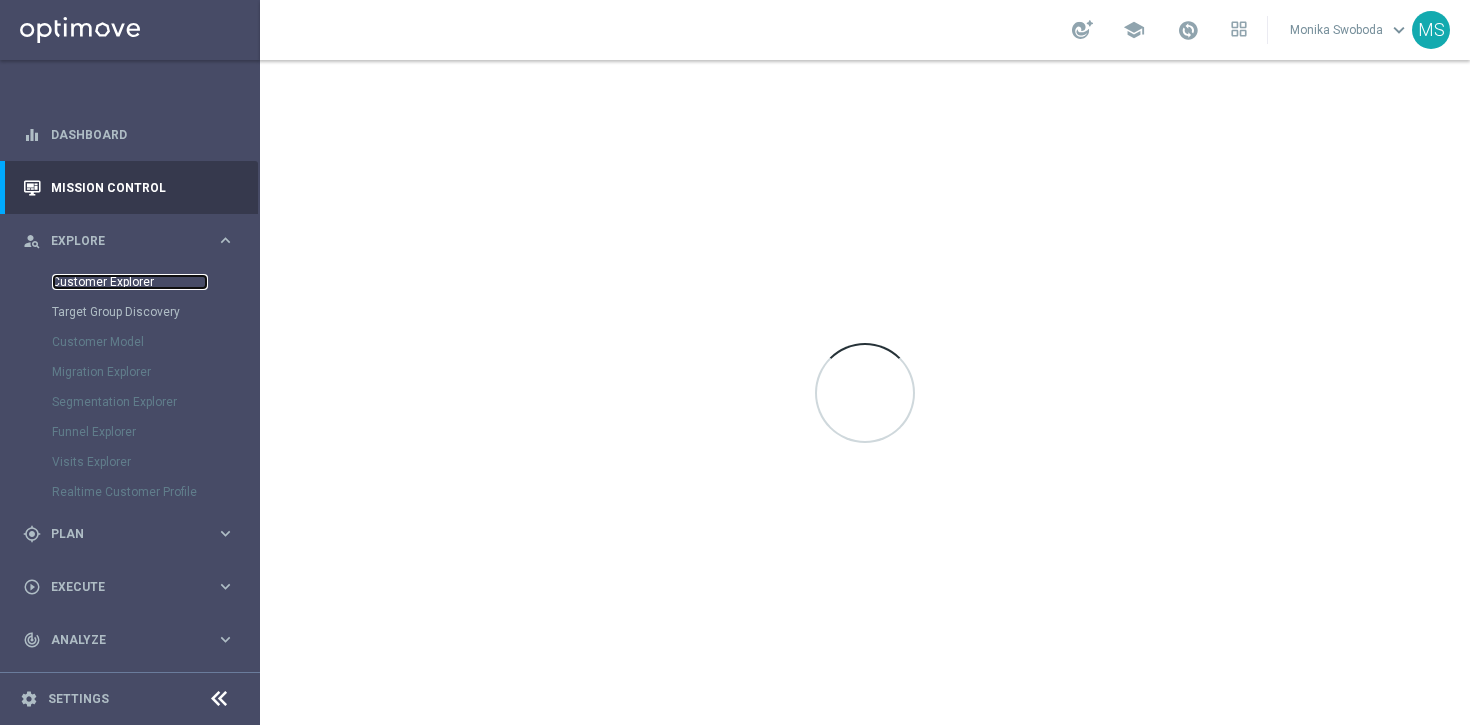 click on "Customer Explorer" at bounding box center (130, 282) 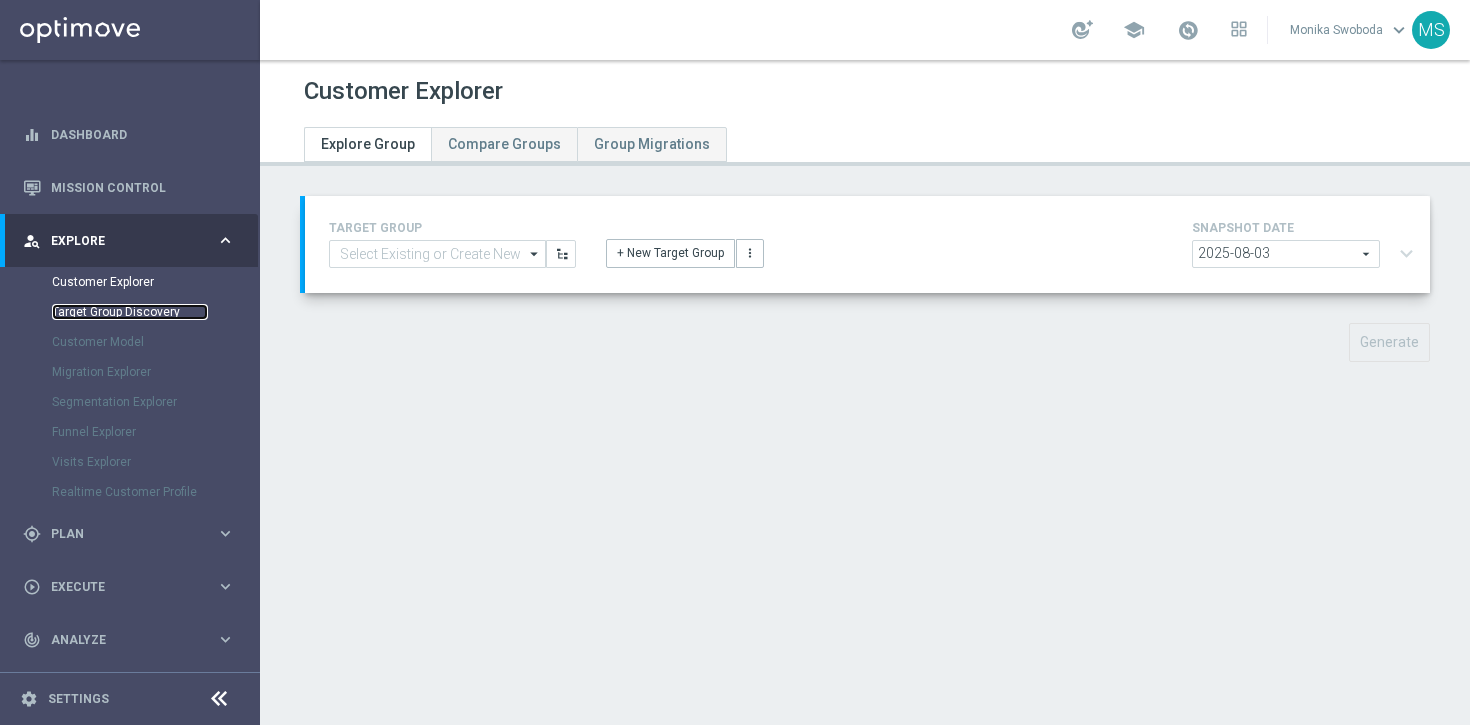 click on "Target Group Discovery" at bounding box center [130, 312] 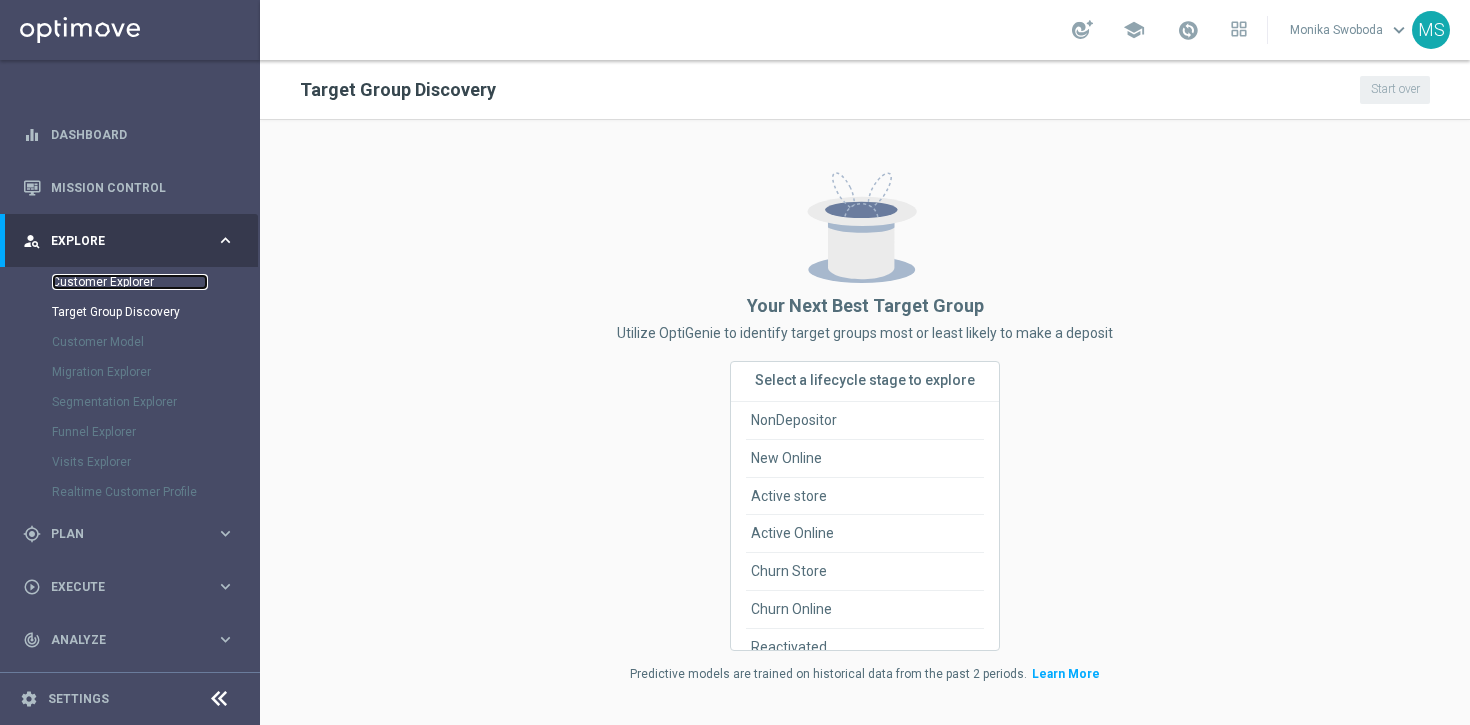 click on "Customer Explorer" at bounding box center (130, 282) 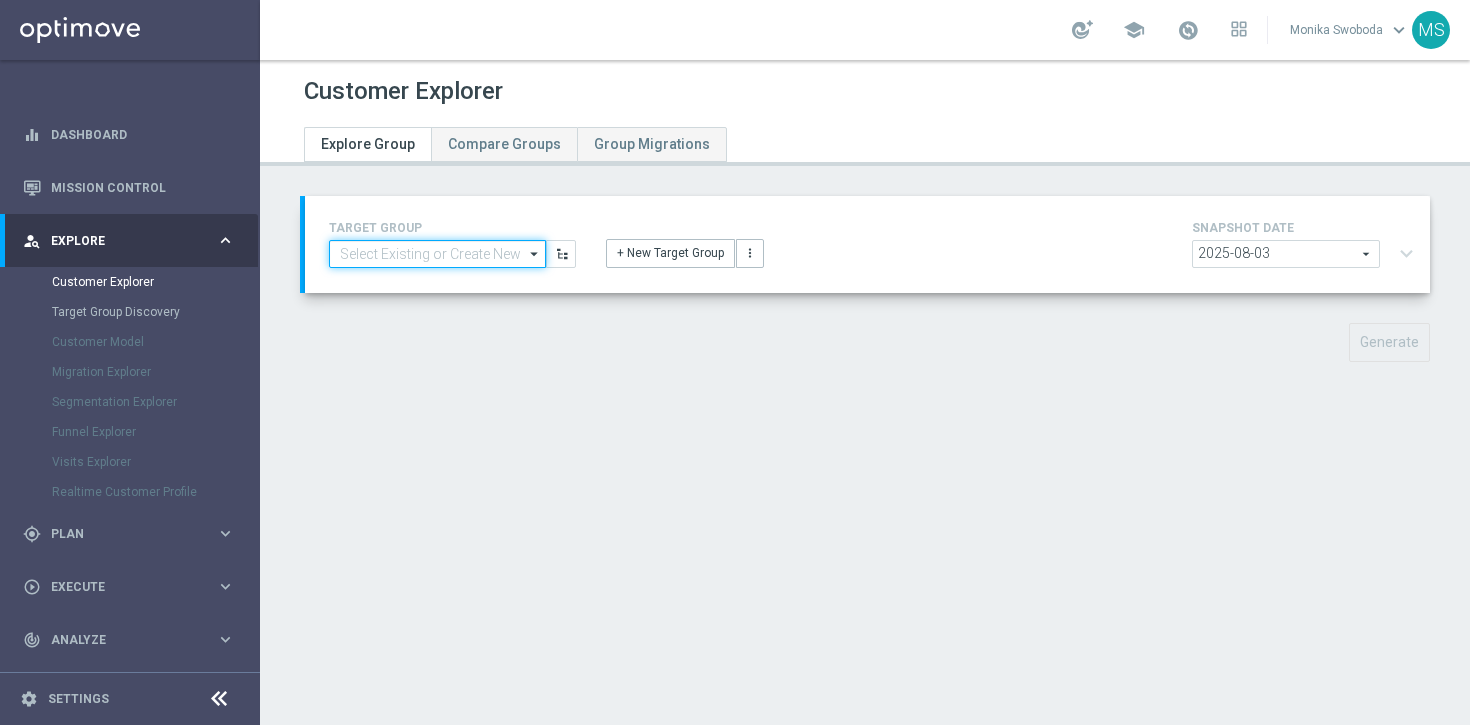 click 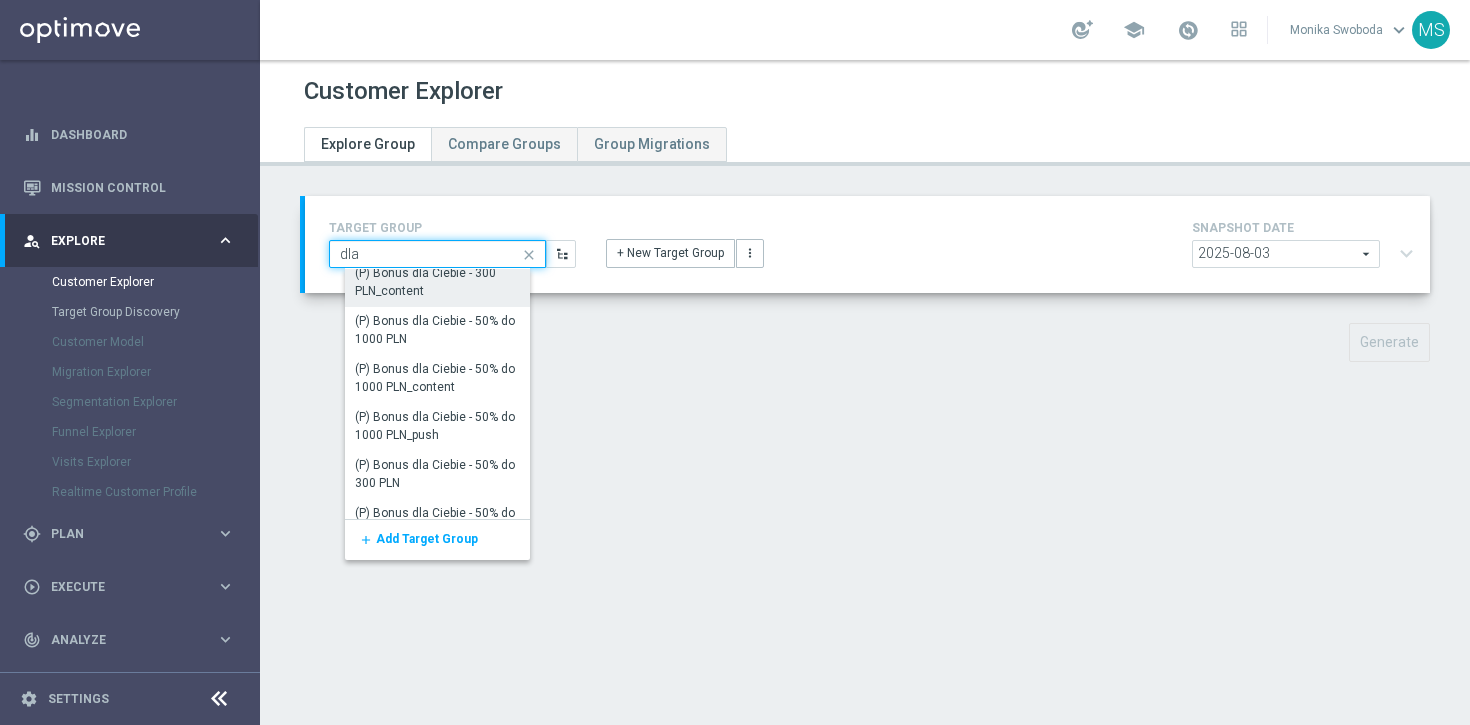 scroll, scrollTop: 350, scrollLeft: 0, axis: vertical 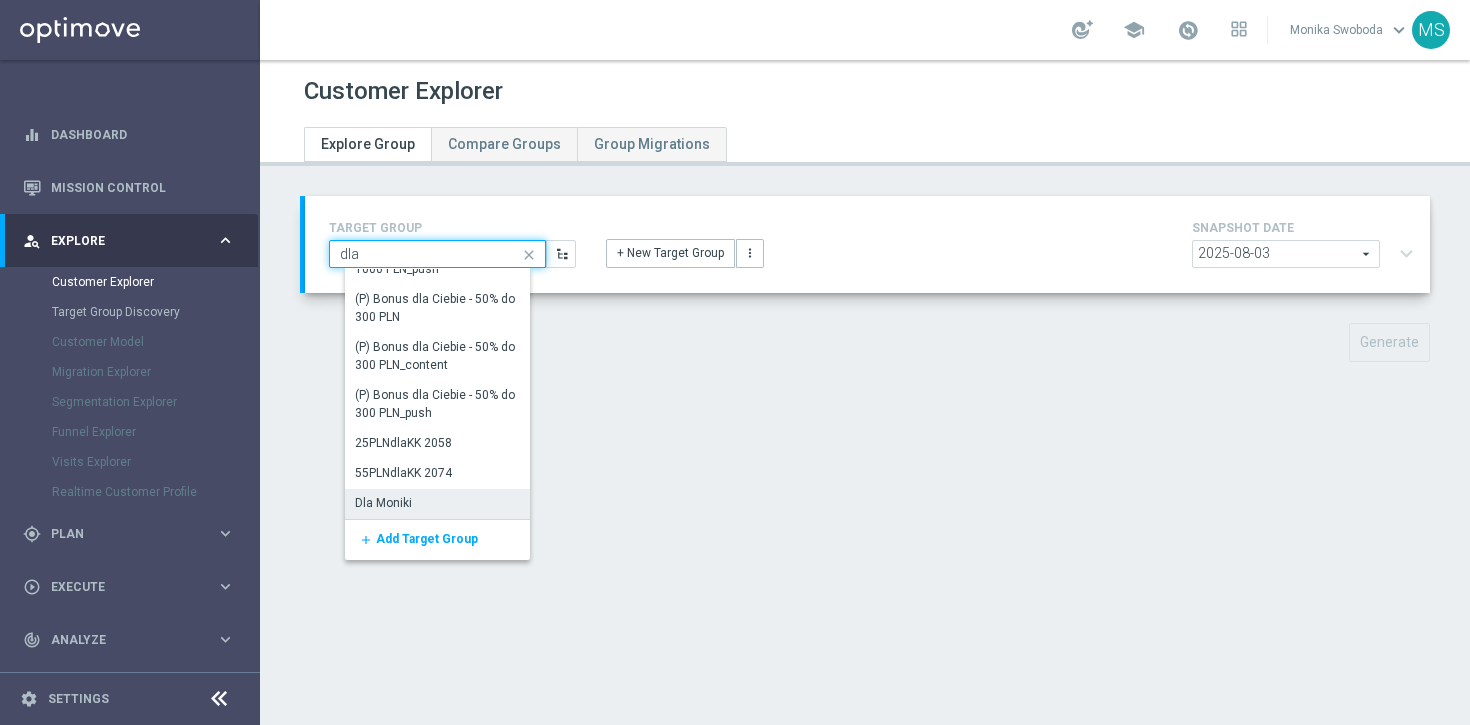 type on "dla" 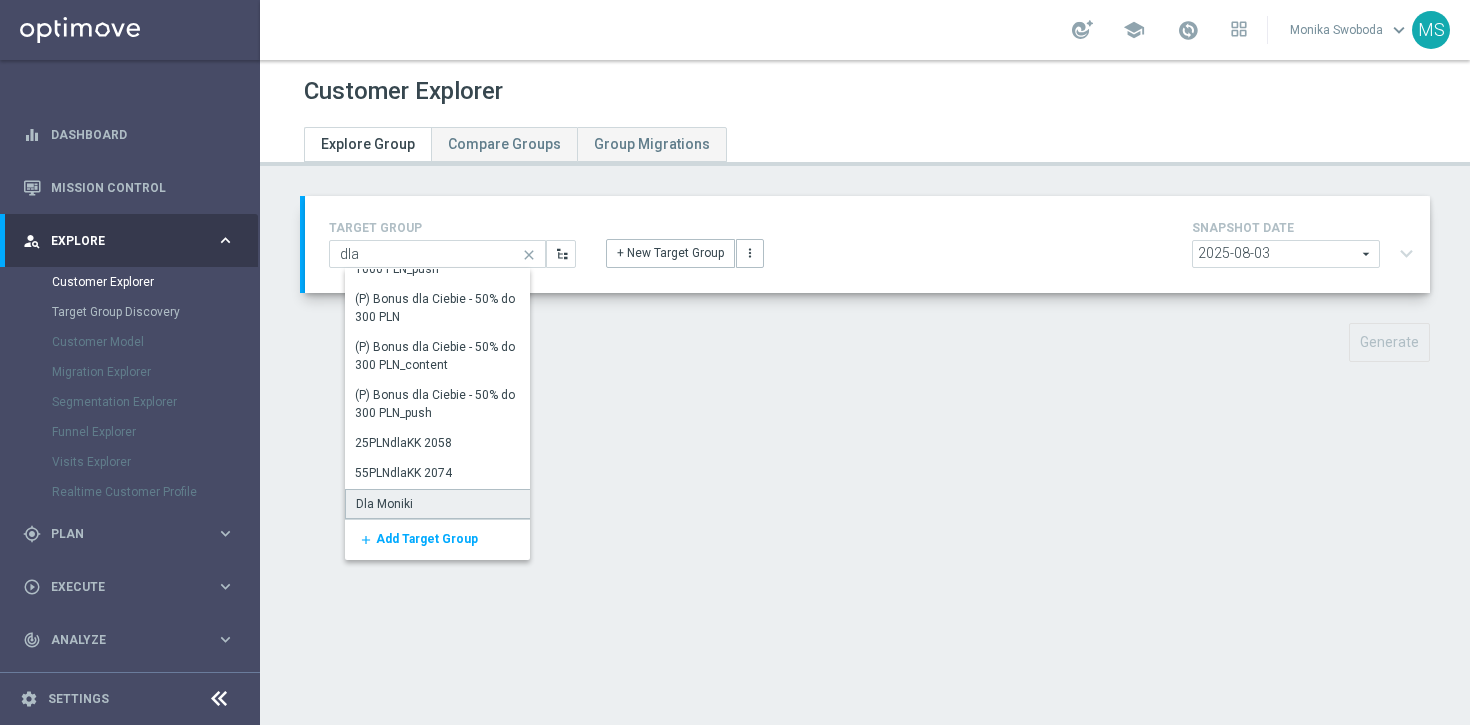 click on "Dla Moniki" 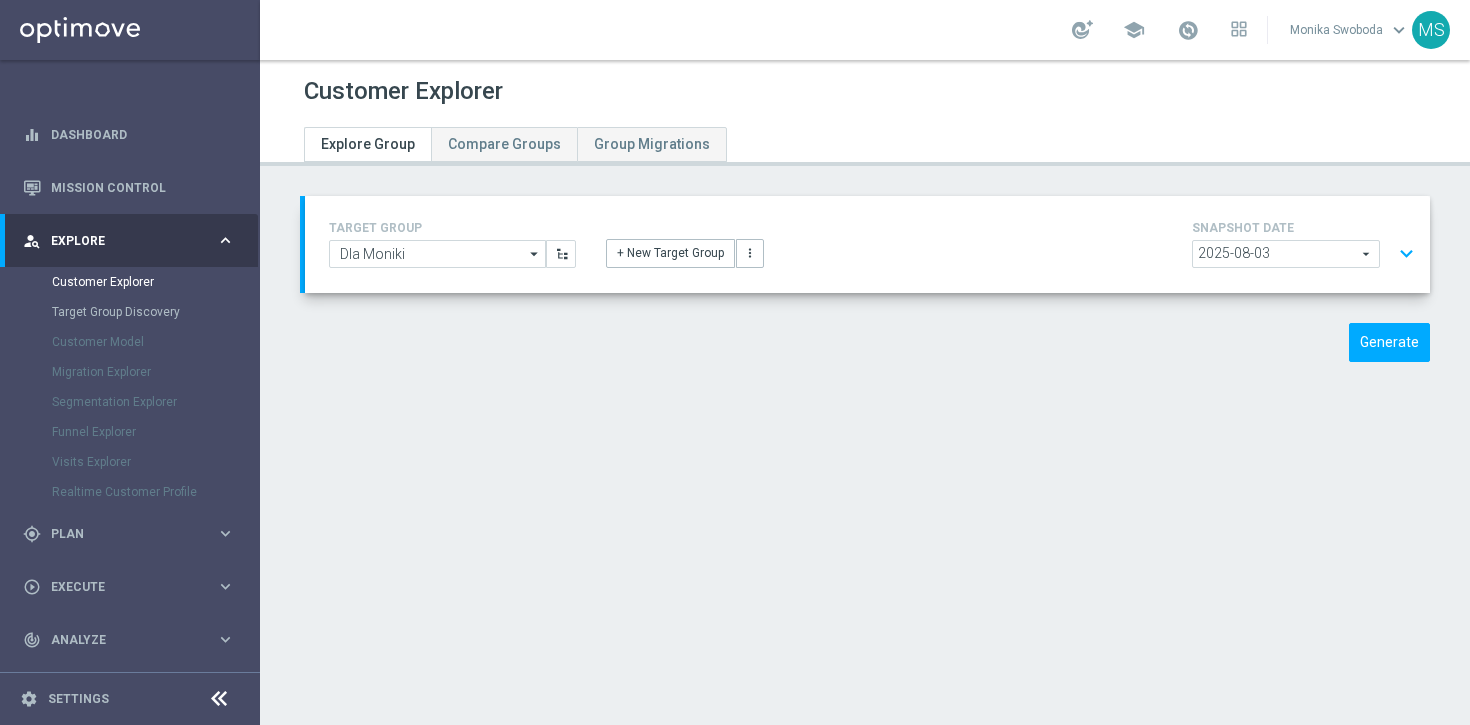 click on "2025-08-03" 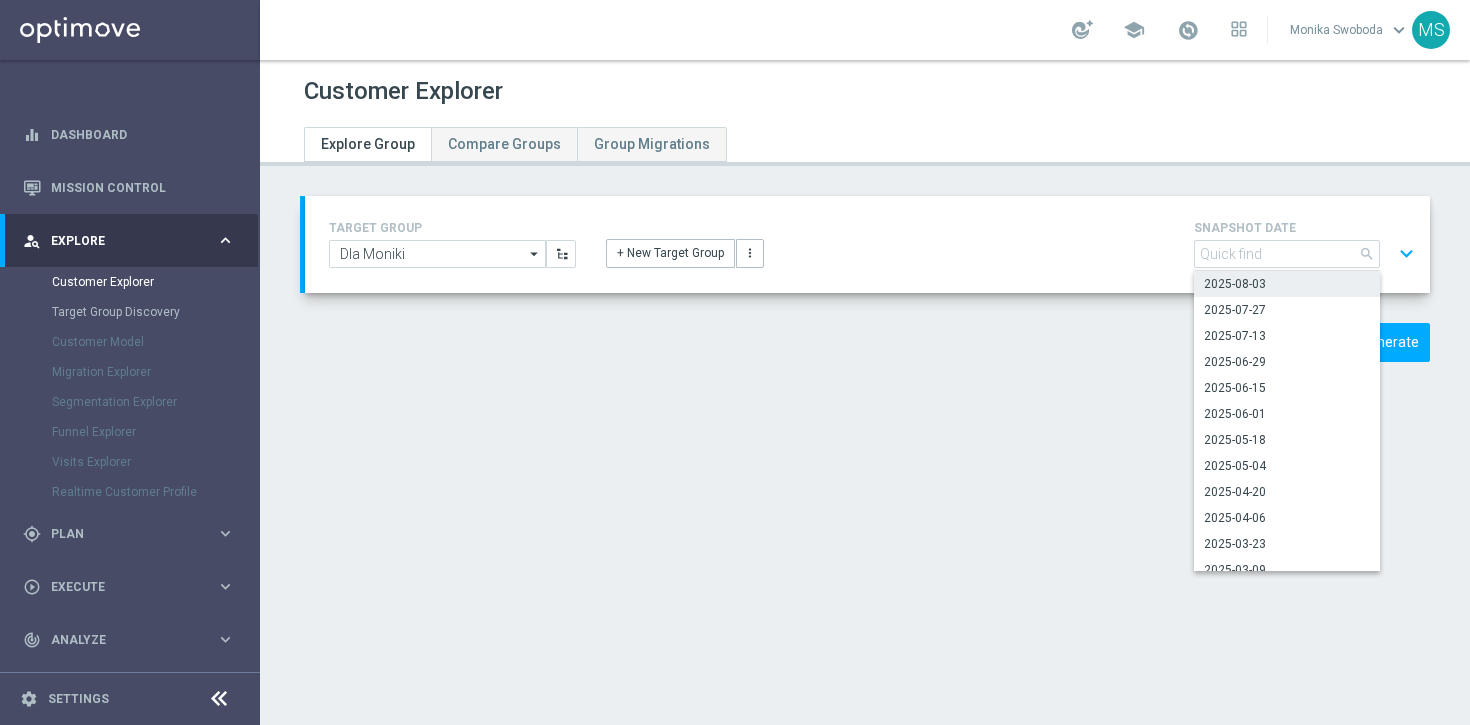 click on "expand_more" 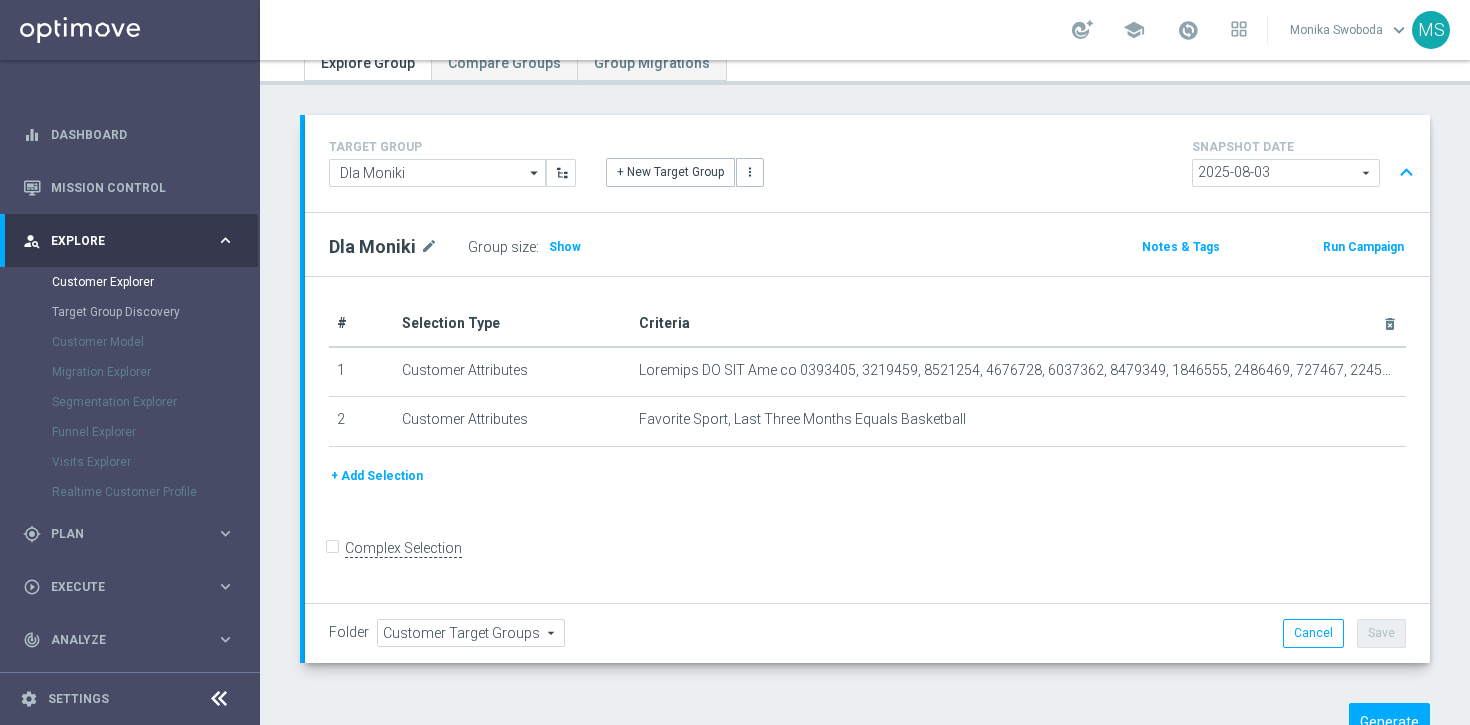 scroll, scrollTop: 122, scrollLeft: 0, axis: vertical 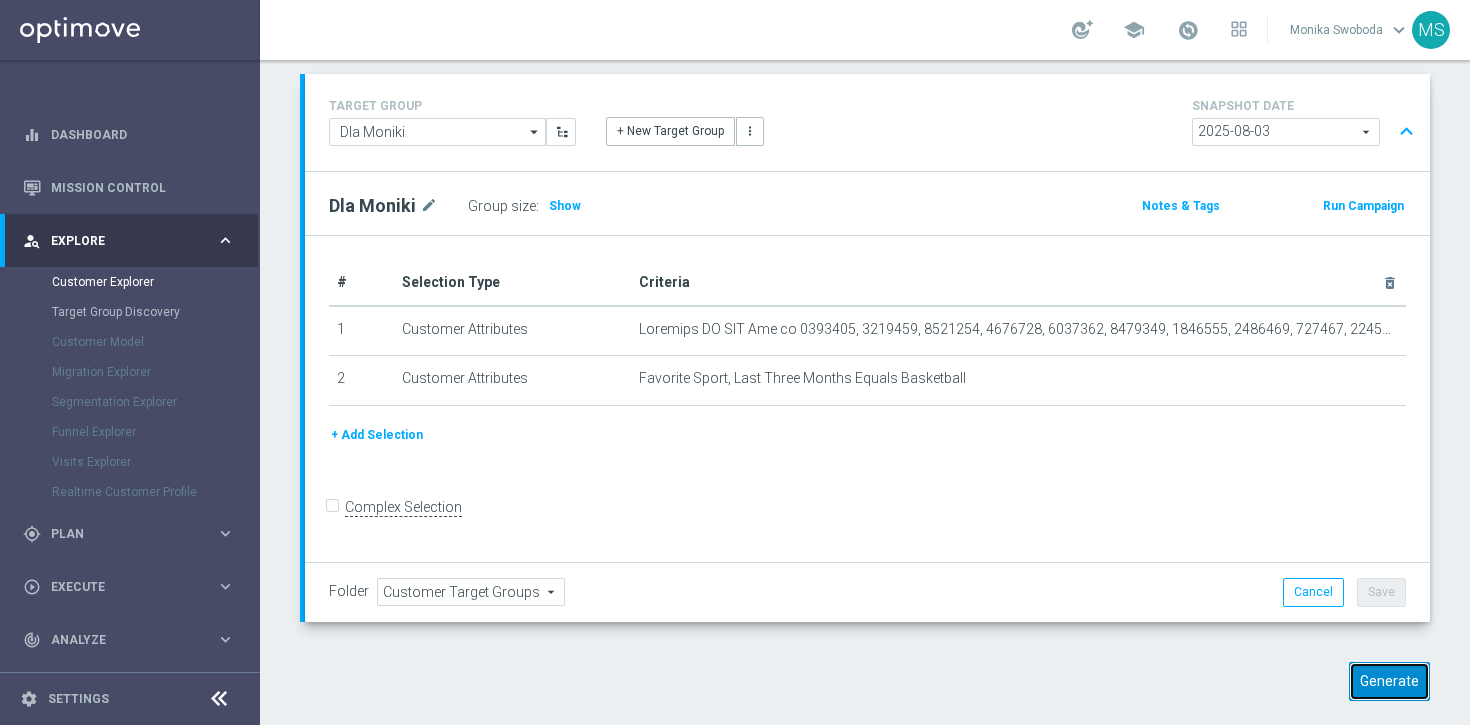click on "Generate" 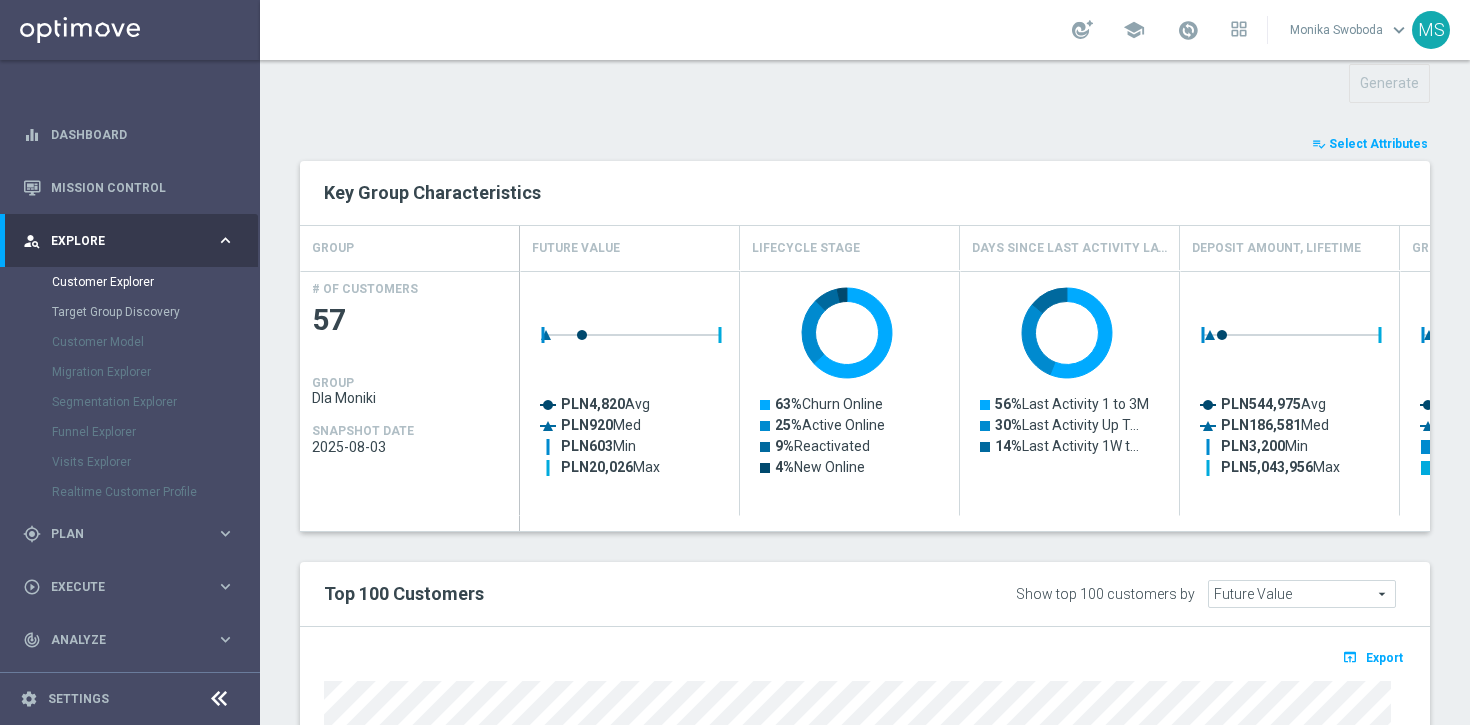 scroll, scrollTop: 684, scrollLeft: 0, axis: vertical 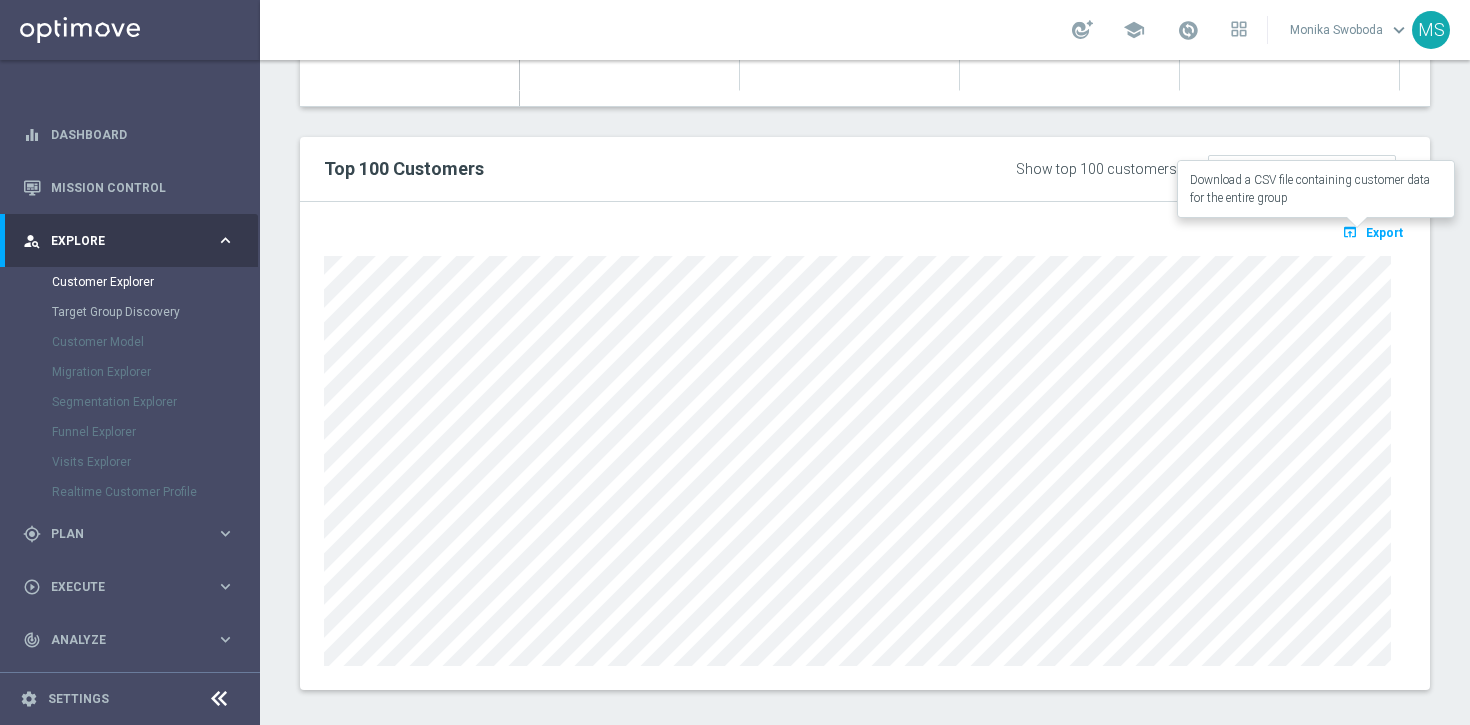 click on "Export" 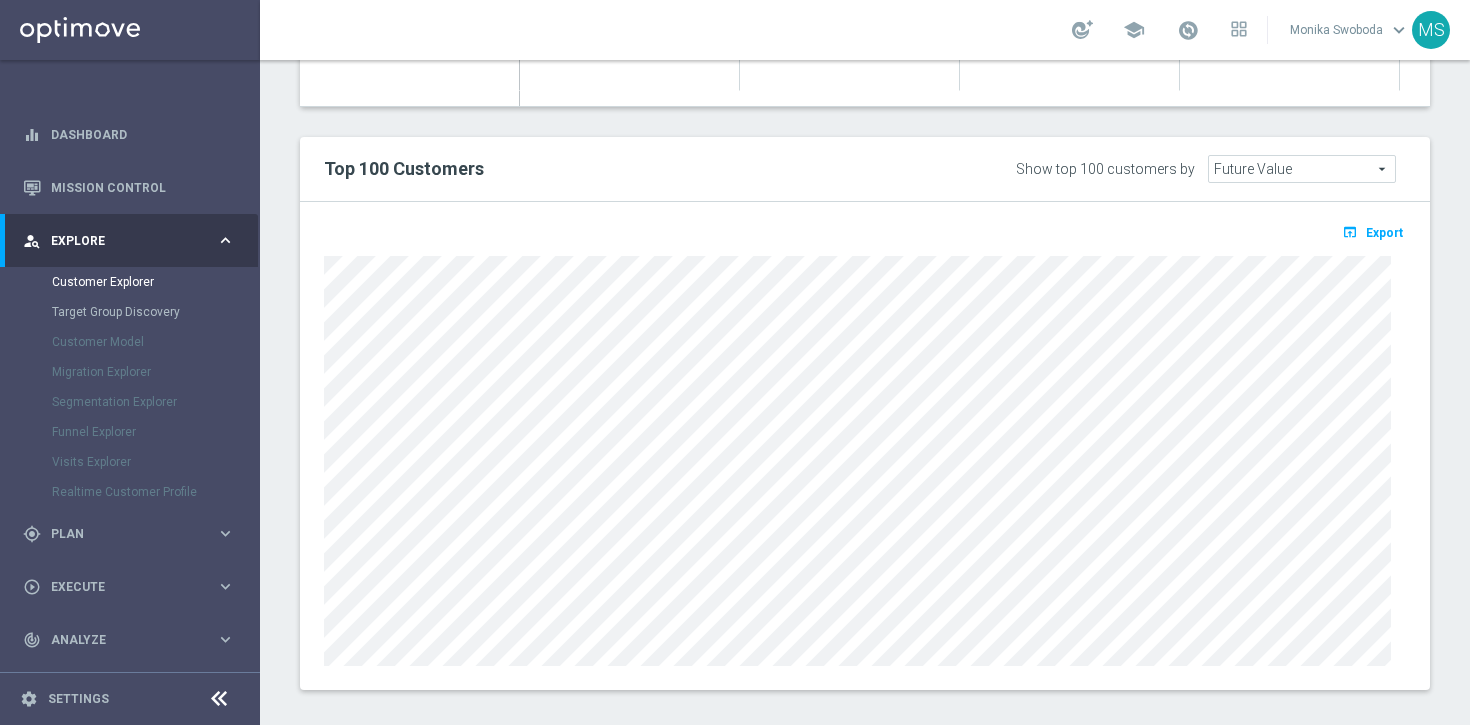 scroll, scrollTop: 0, scrollLeft: 0, axis: both 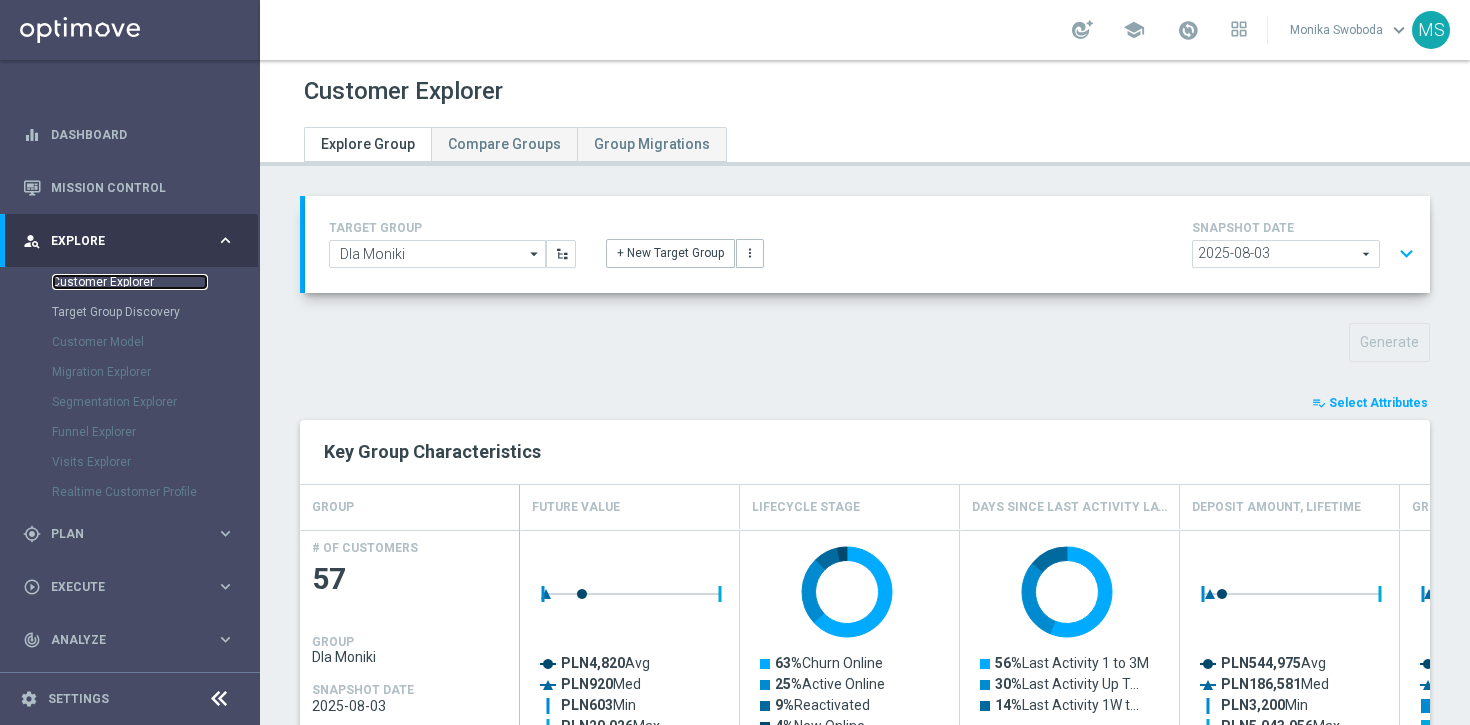 click on "Customer Explorer" at bounding box center [130, 282] 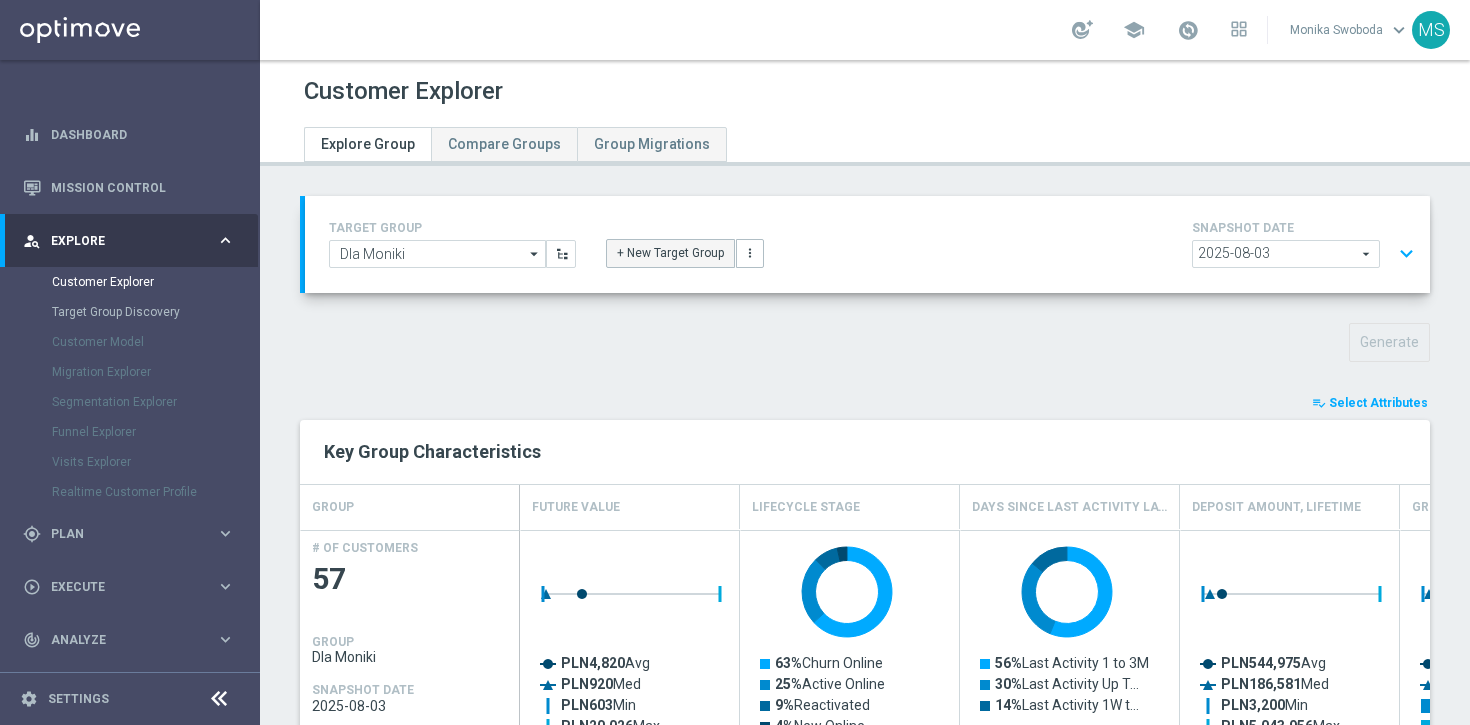 click on "+ New Target Group" 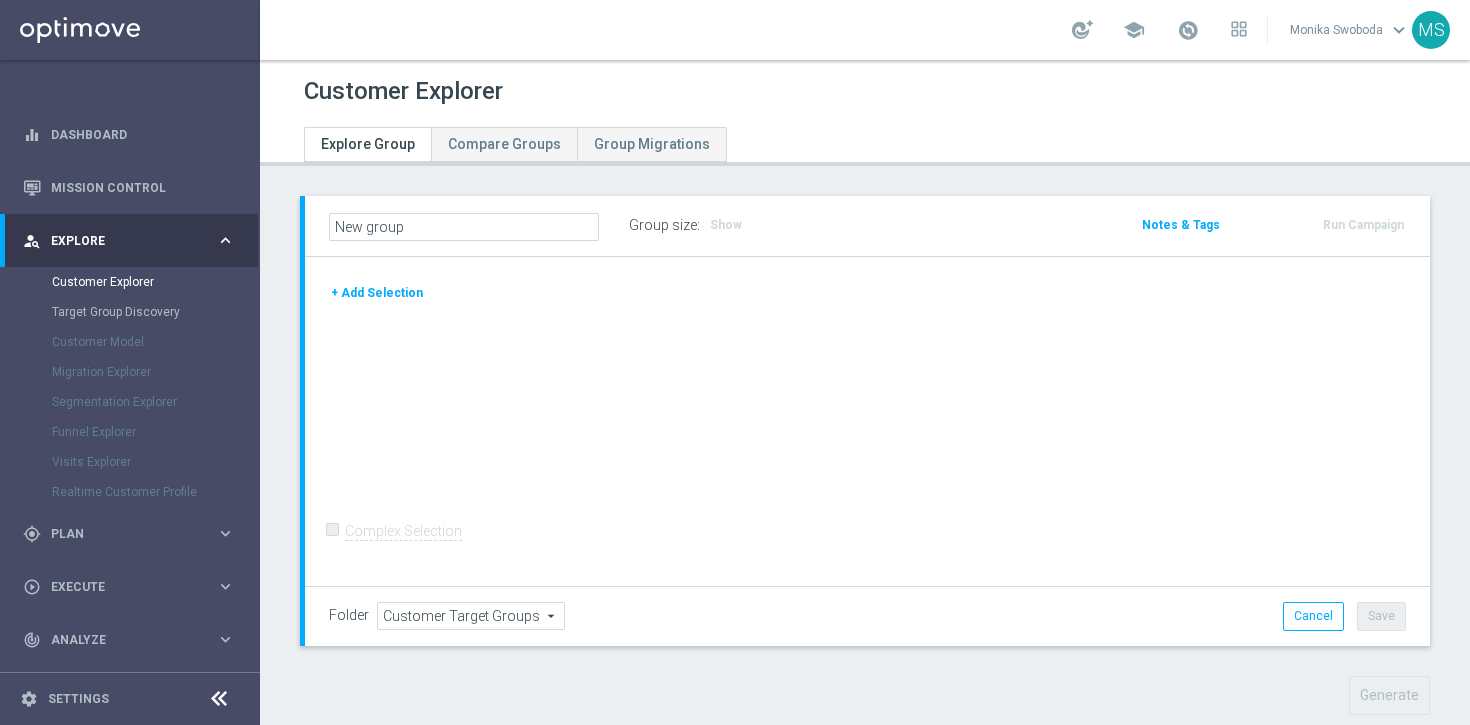 click on "+ Add Selection" 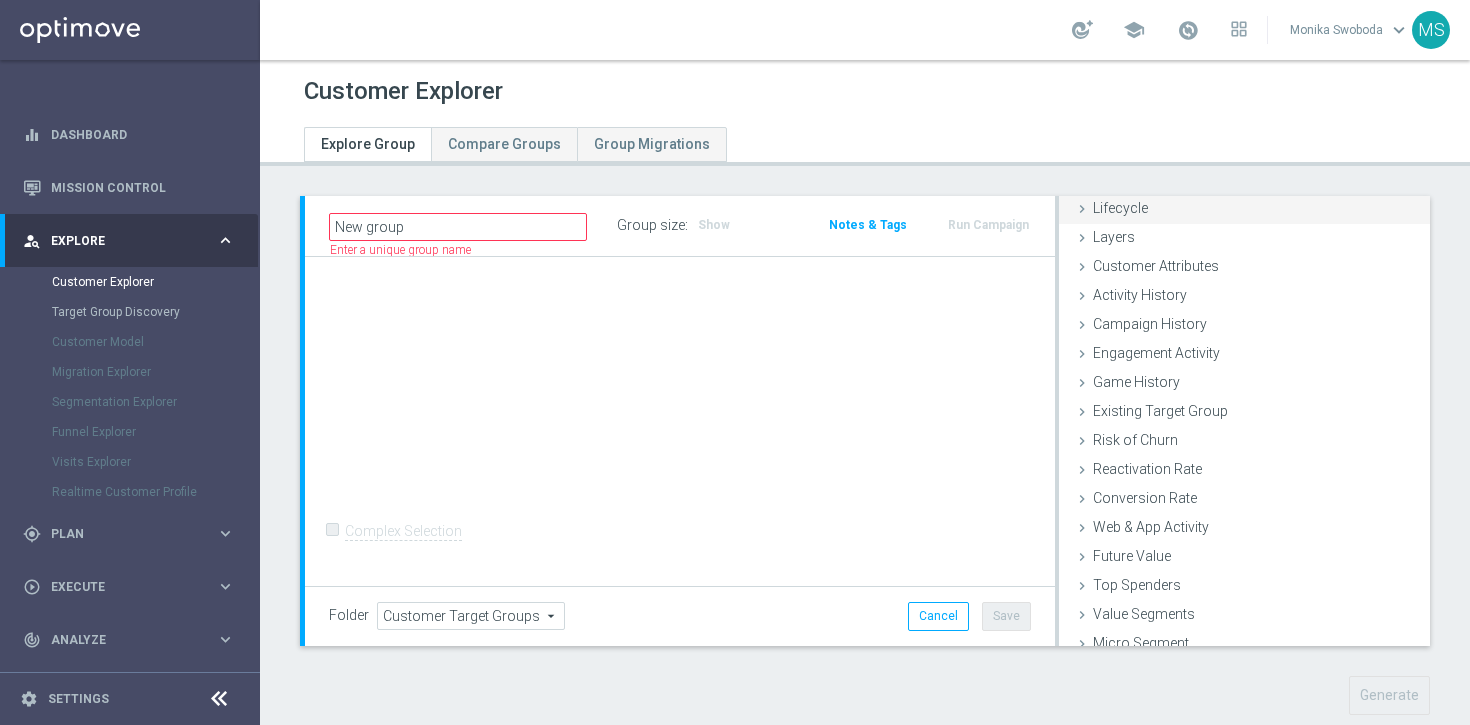 scroll, scrollTop: 0, scrollLeft: 0, axis: both 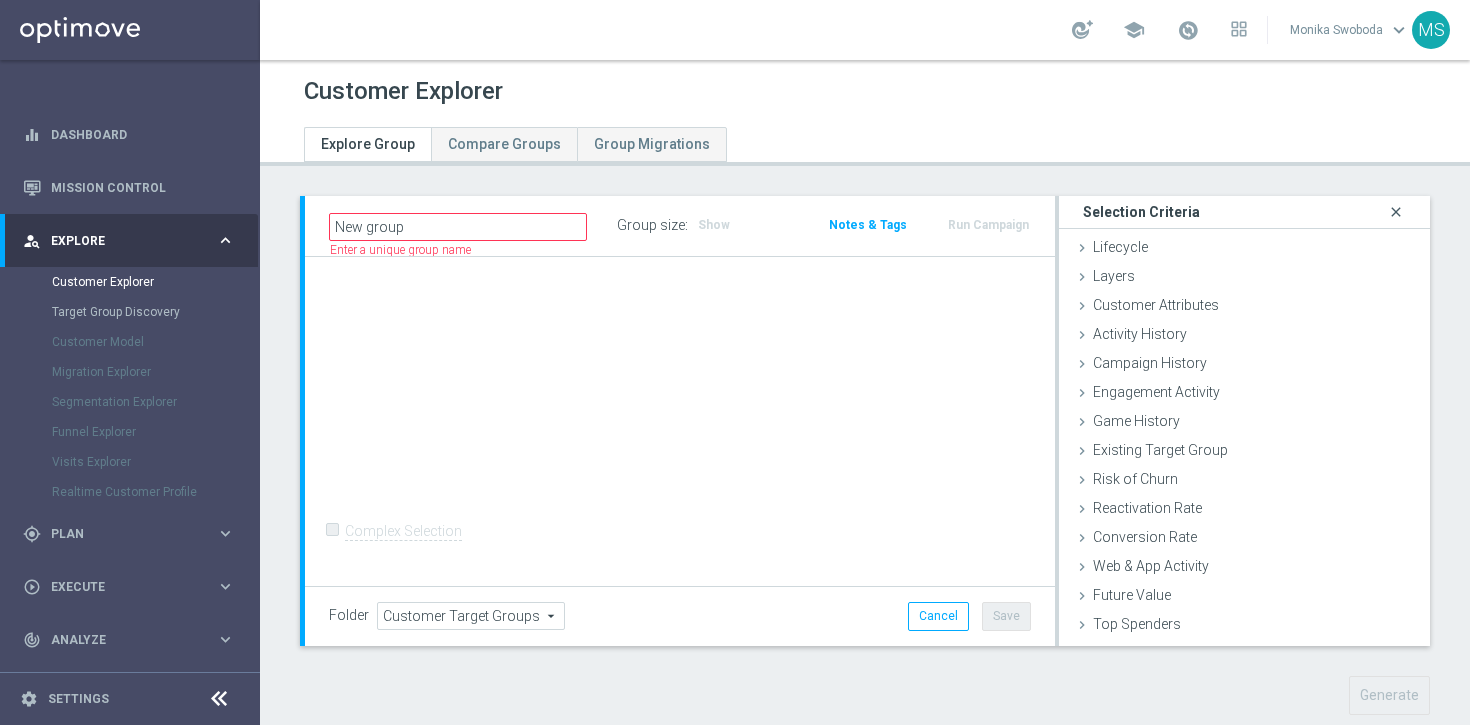click on "close" 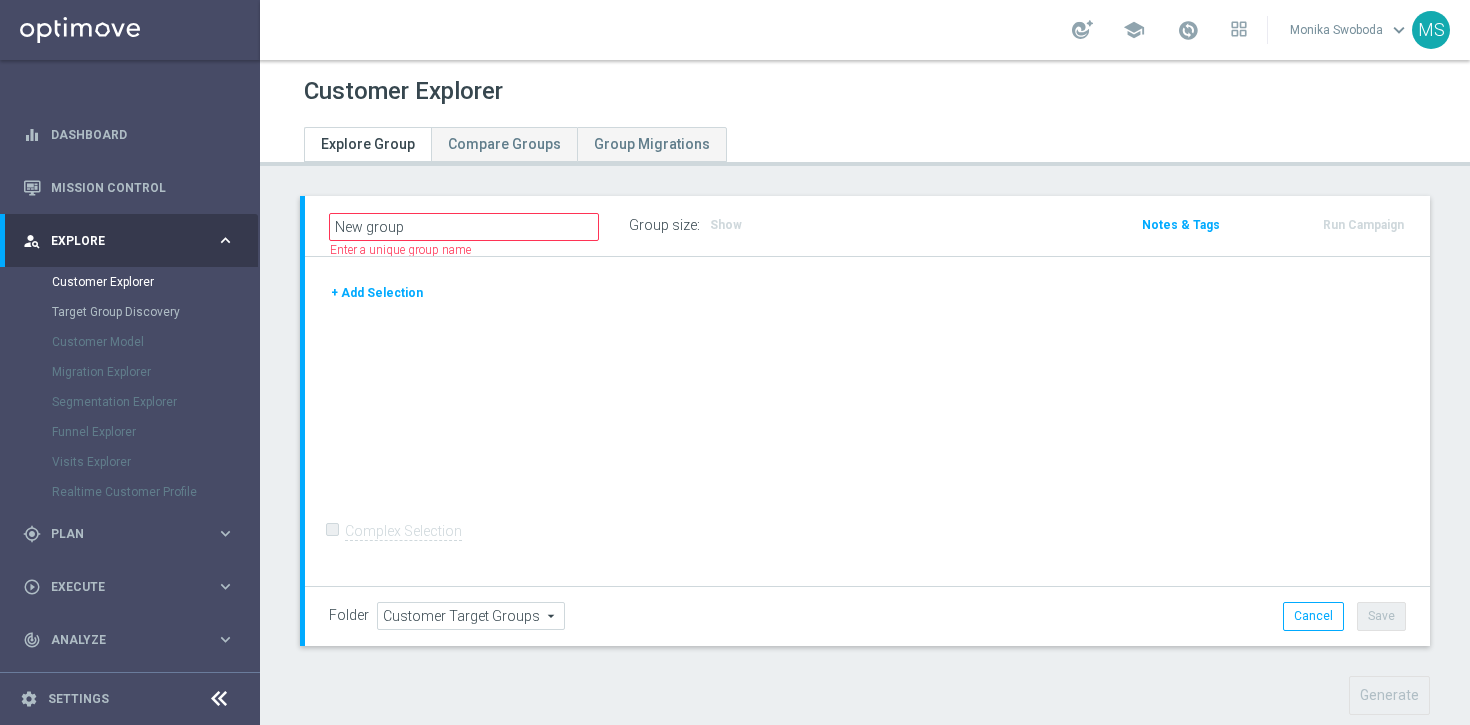 click on "+ Add Selection" 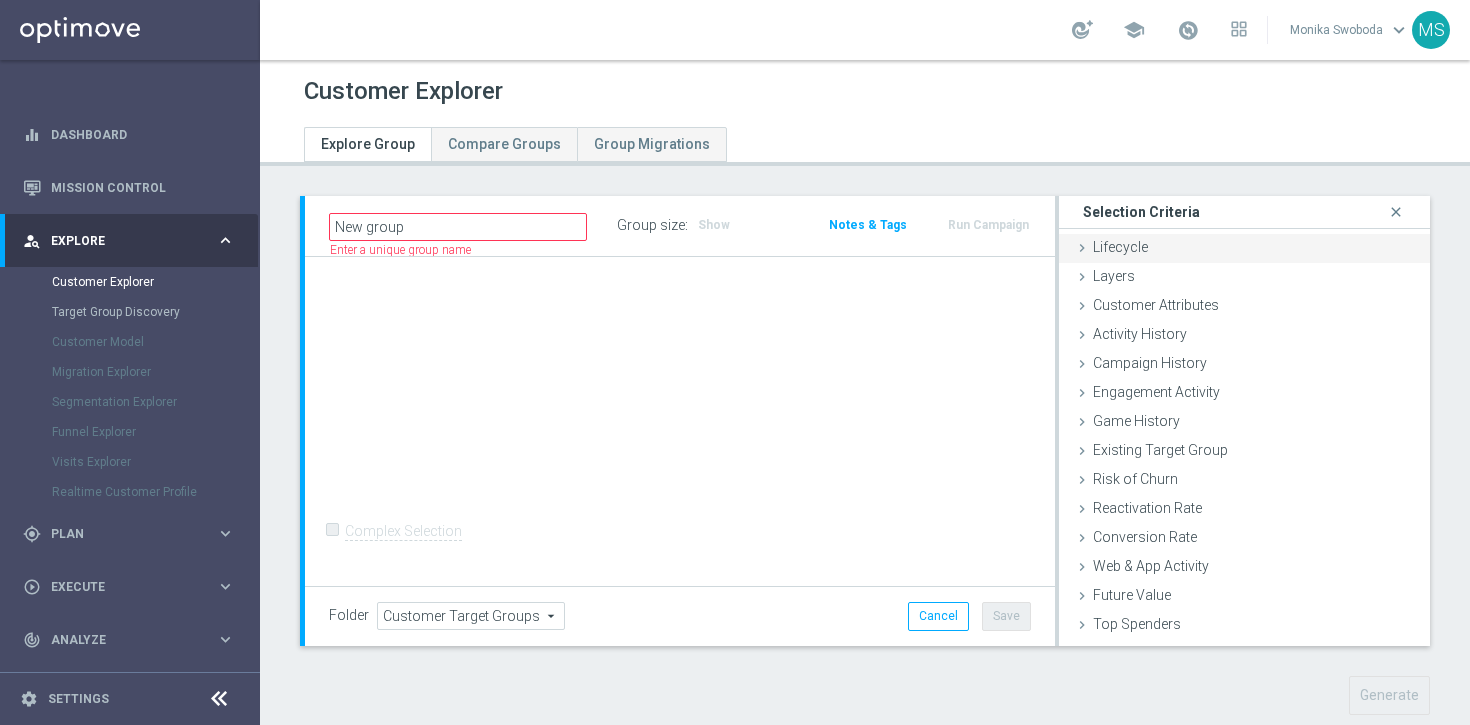 click on "Lifecycle
done" at bounding box center [1244, 249] 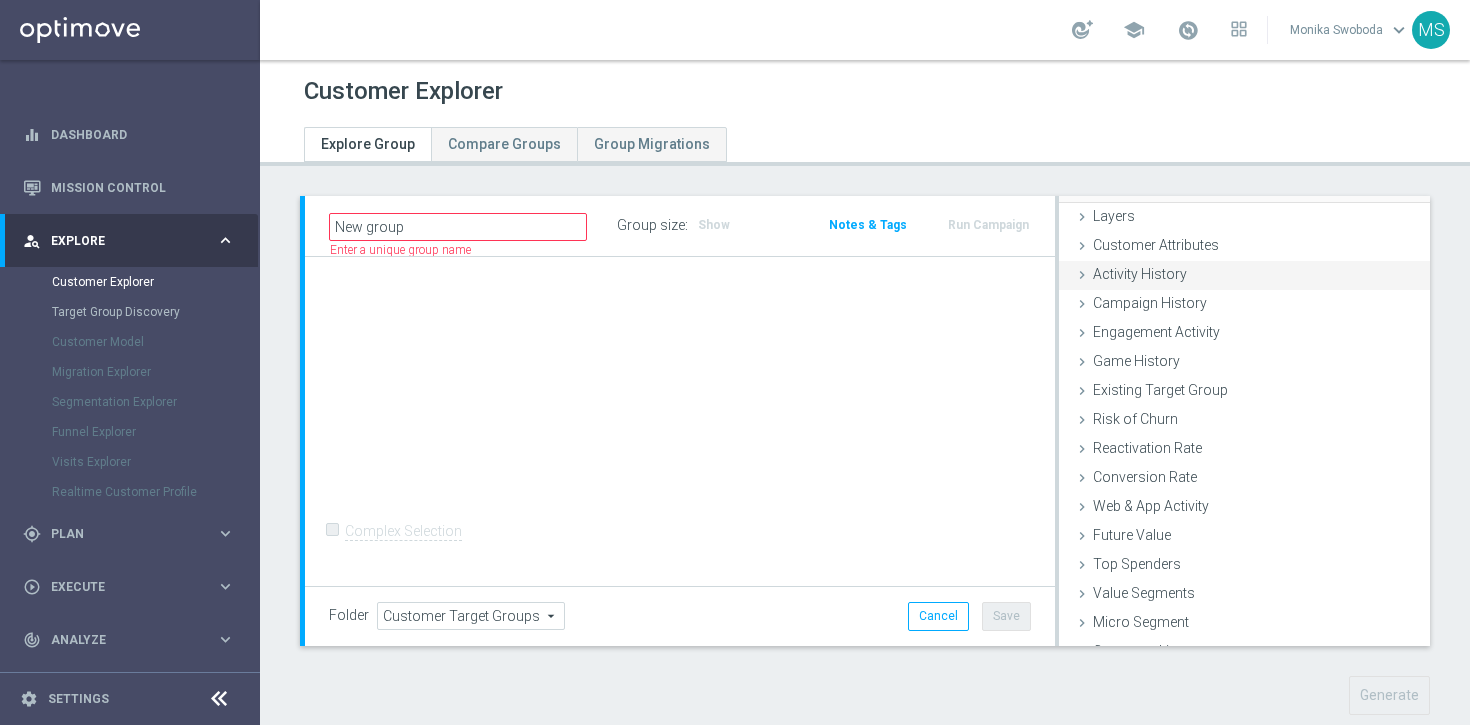 scroll, scrollTop: 399, scrollLeft: 0, axis: vertical 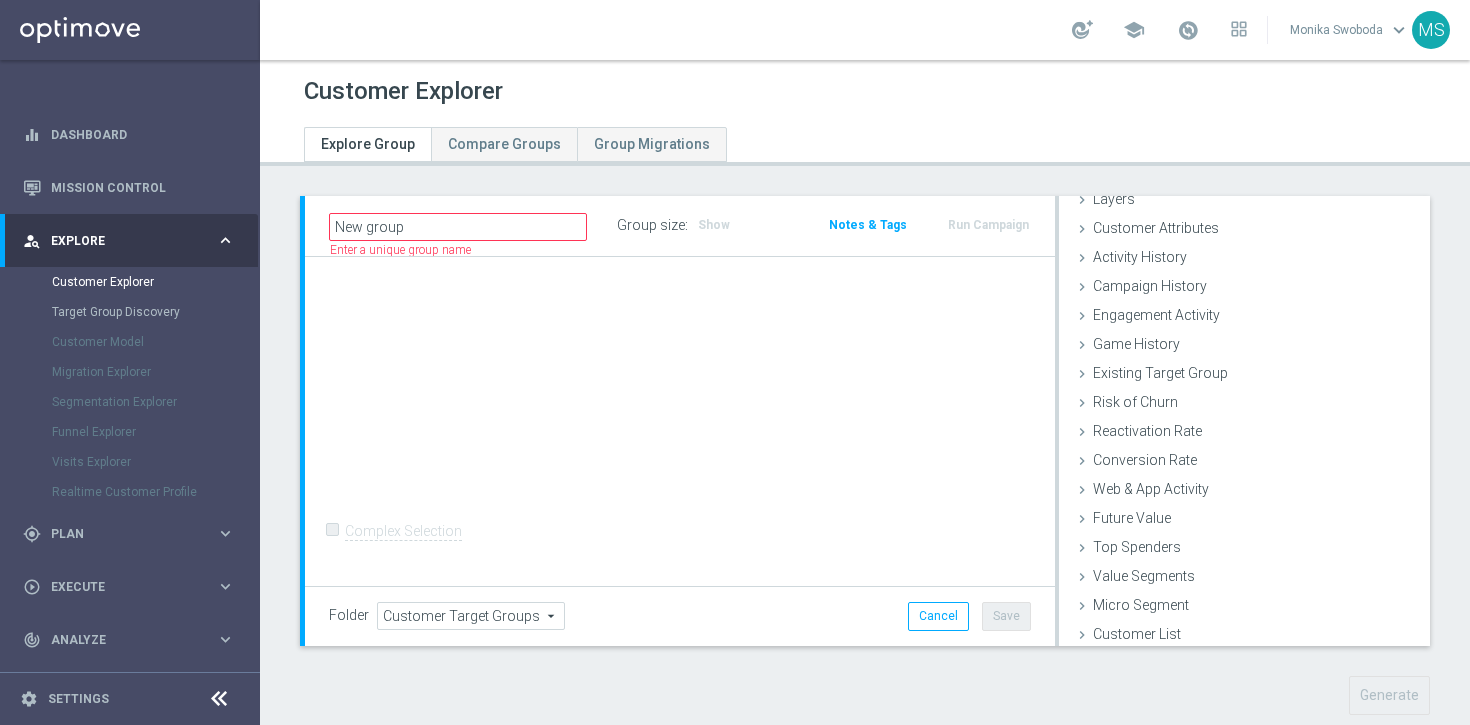click on "Customer Target Groups" 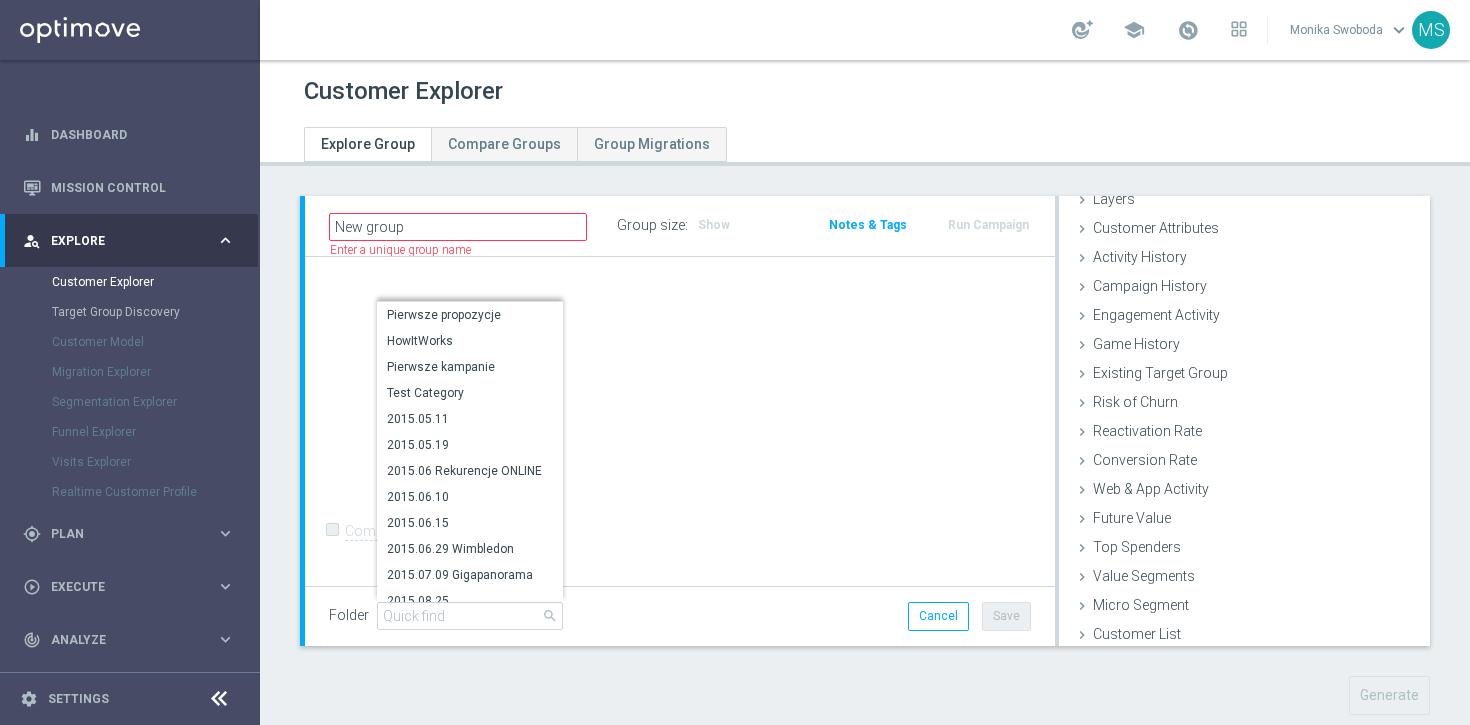 click on "Folder
Customer Target Groups
Customer Target Groups
arrow_drop_down
search
Pierwsze propozycje
HowItWorks
Pierwsze kampanie
Test Category
2015.05.11
2015.05.19" 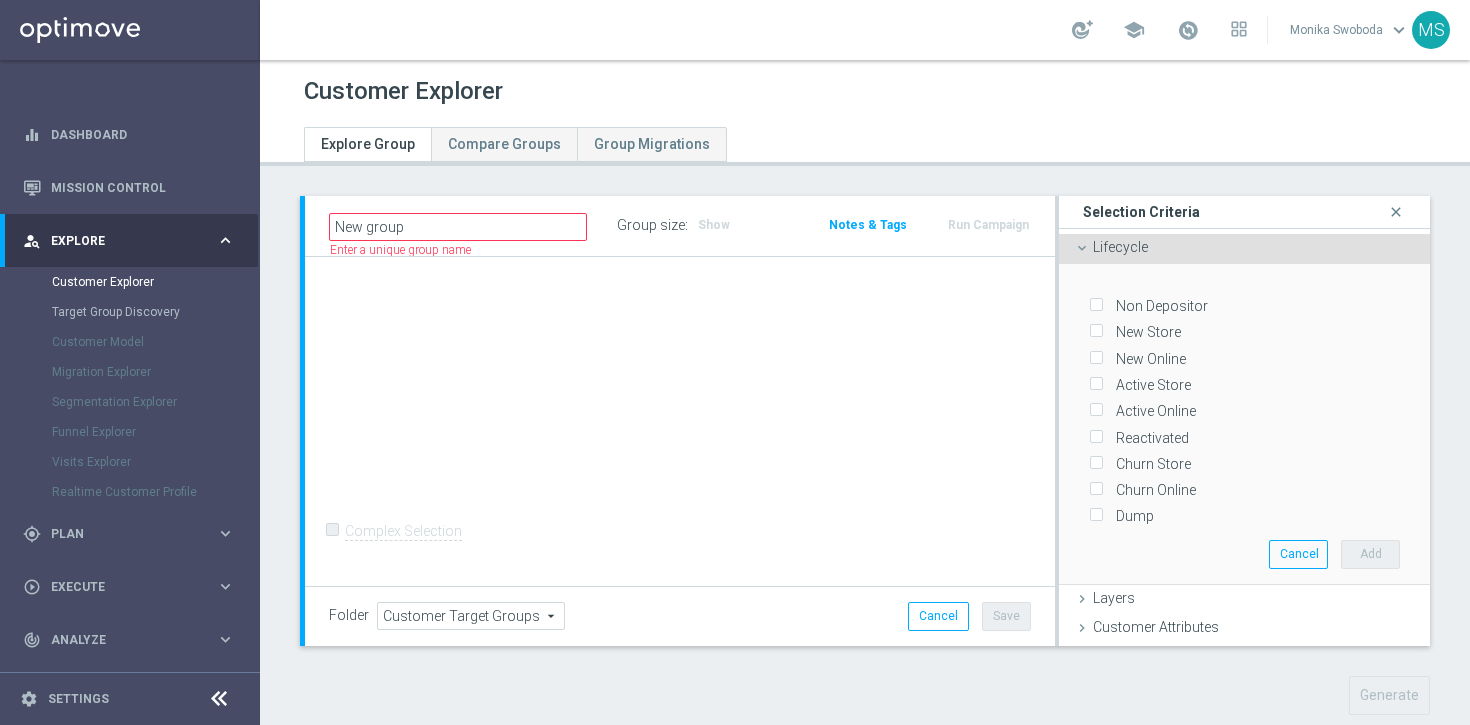 scroll, scrollTop: 0, scrollLeft: 0, axis: both 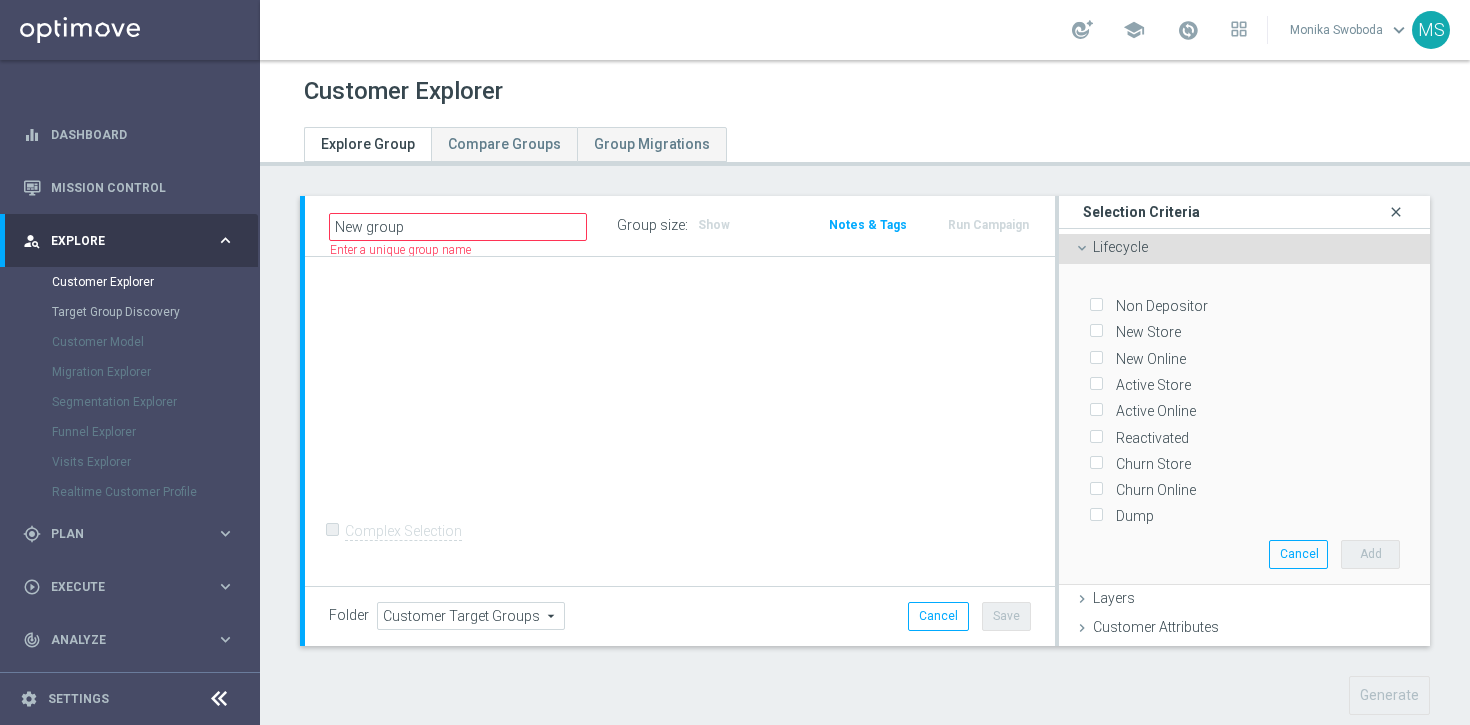 click on "close" 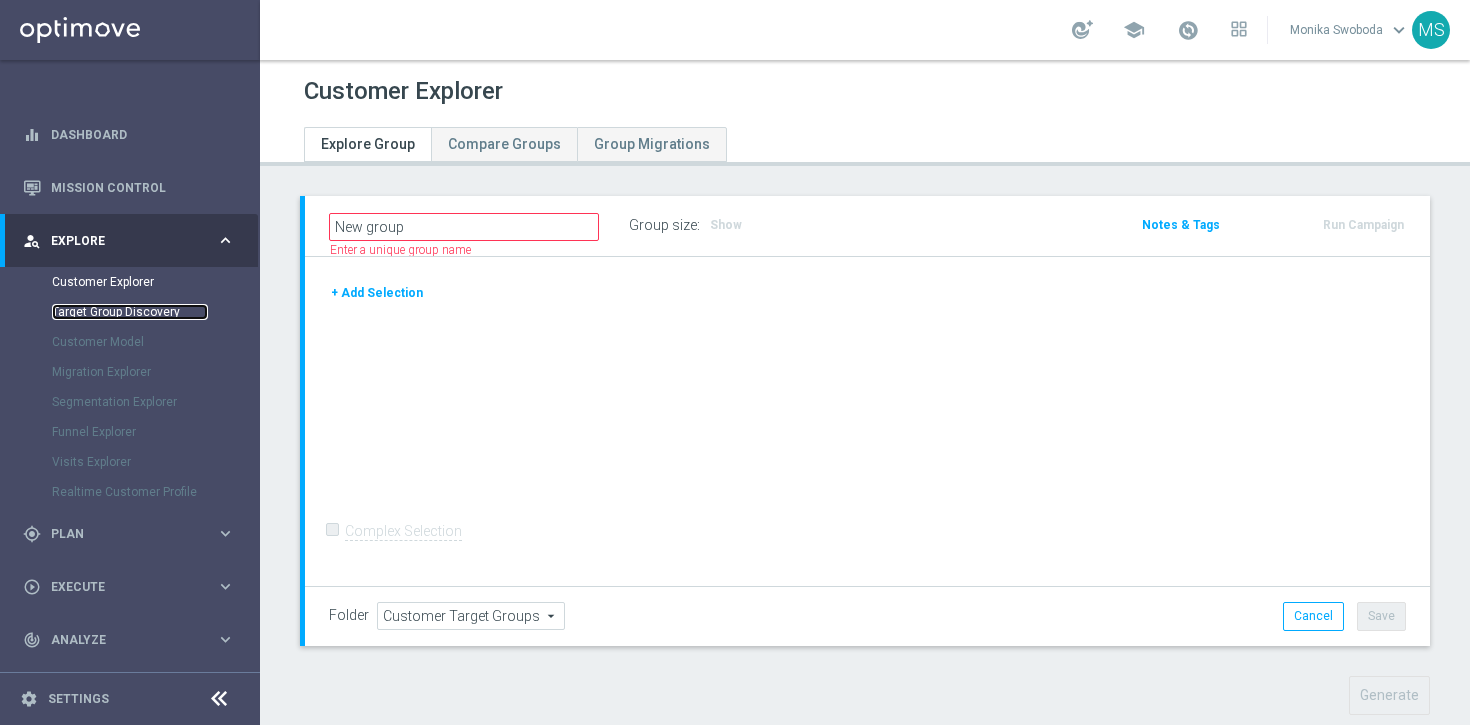 click on "Target Group Discovery" at bounding box center [130, 312] 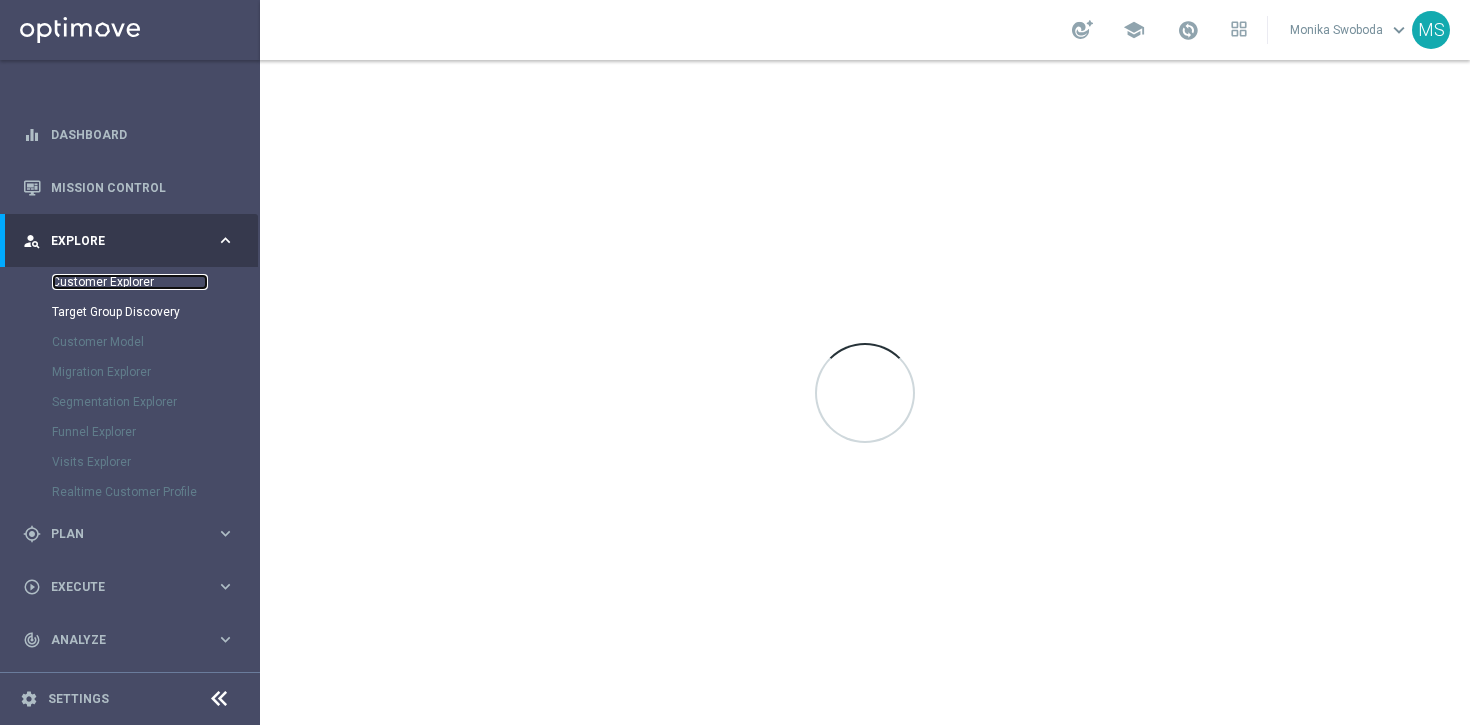 click on "Customer Explorer" at bounding box center [130, 282] 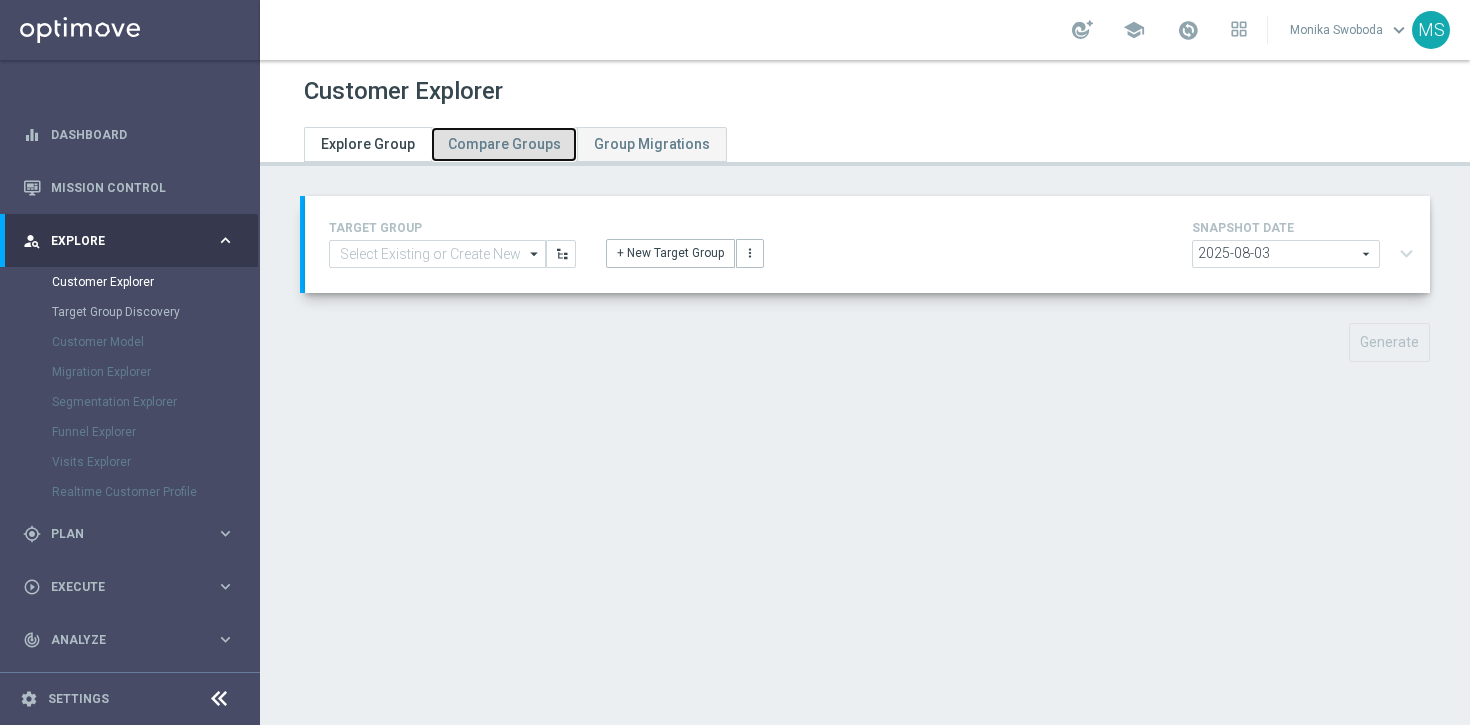 click on "Compare Groups" 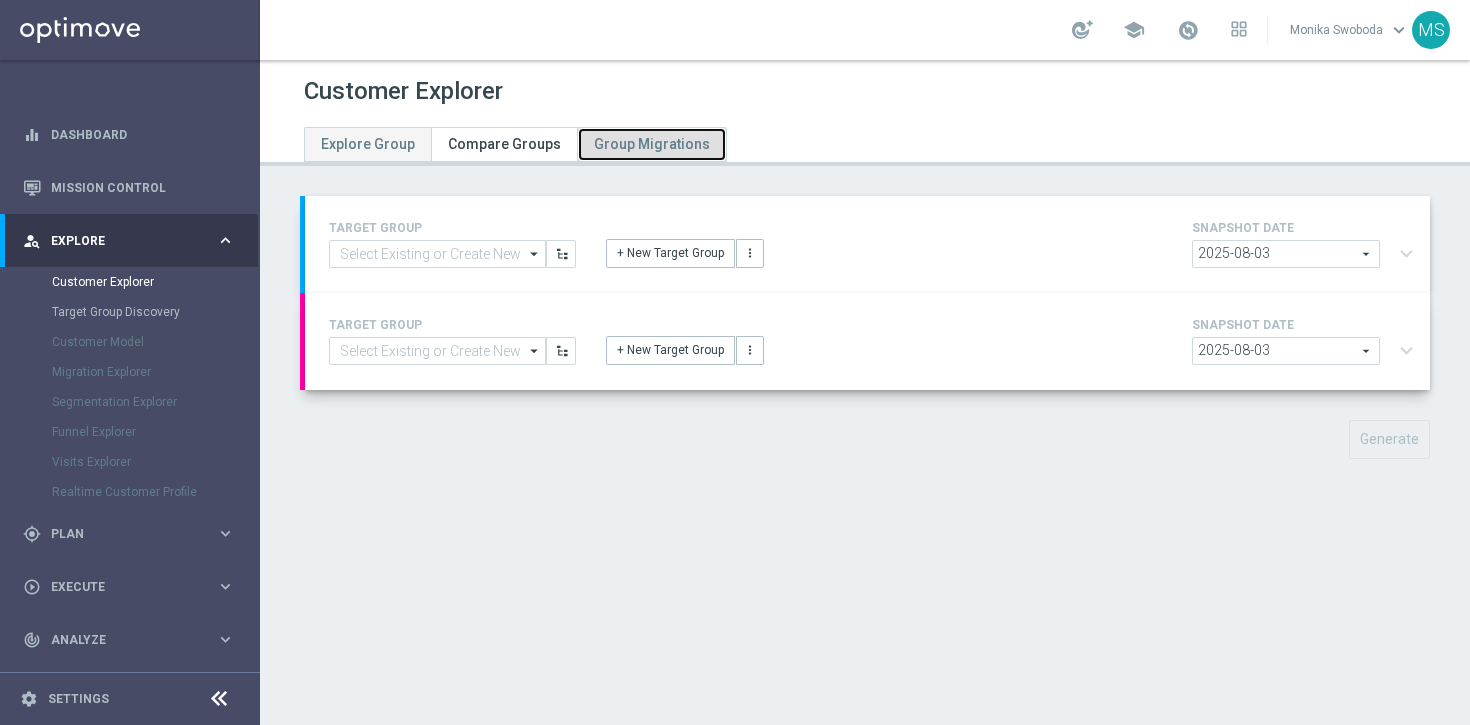 click on "Group Migrations" 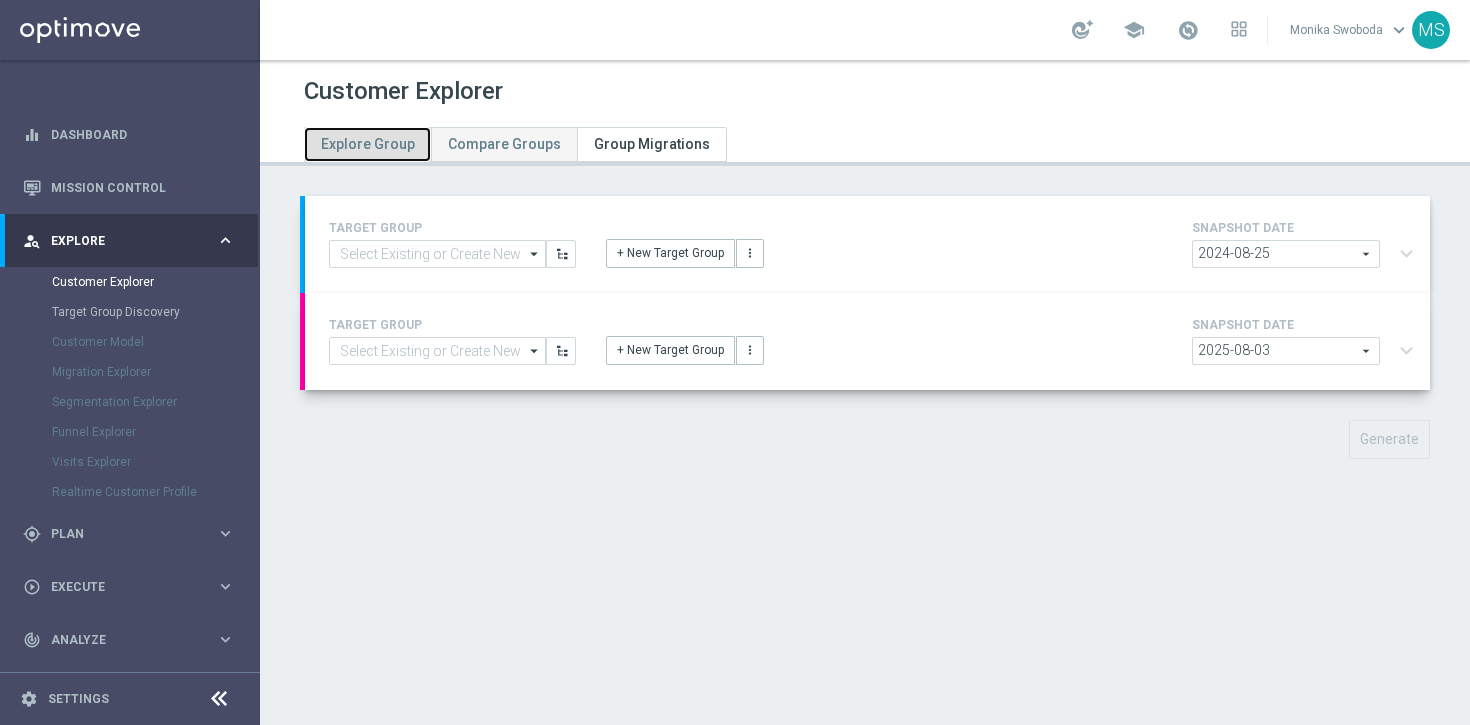click on "Explore Group" 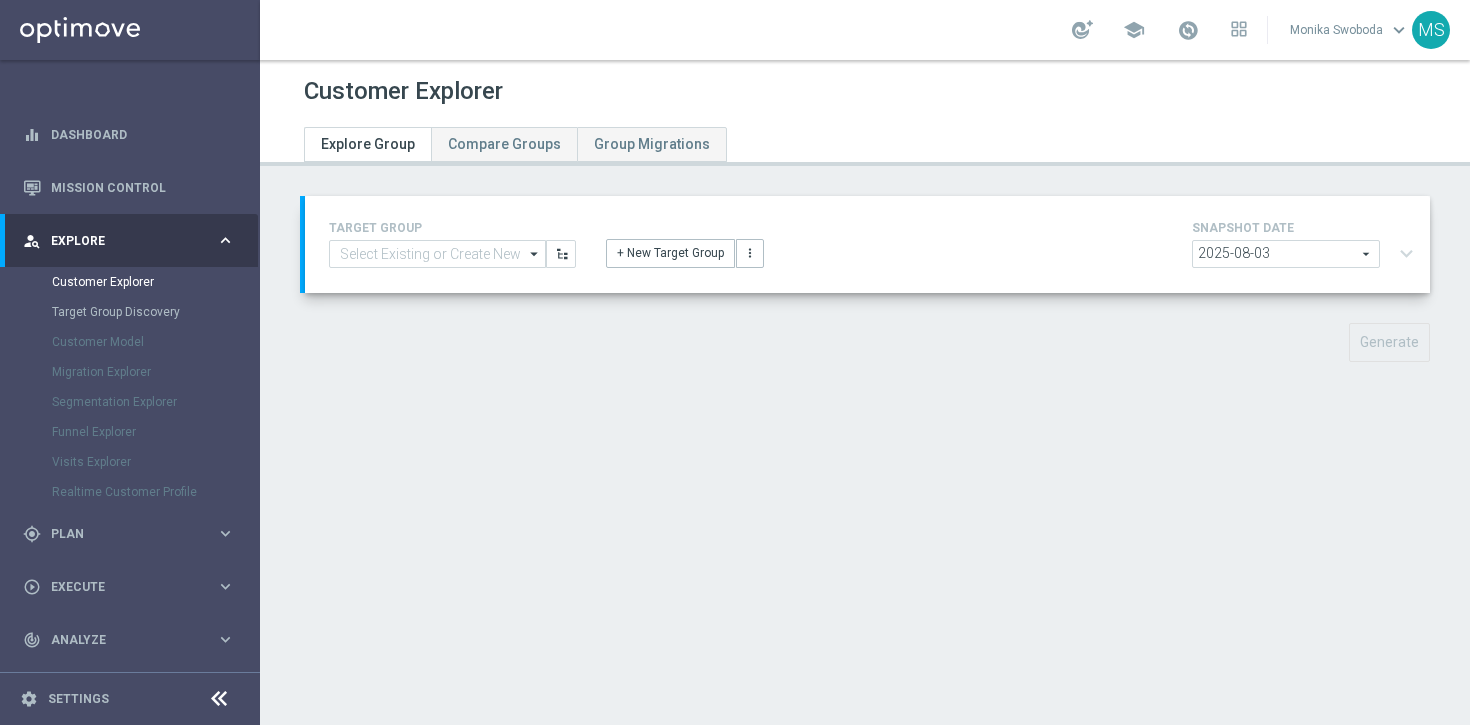 click on "arrow_drop_down" 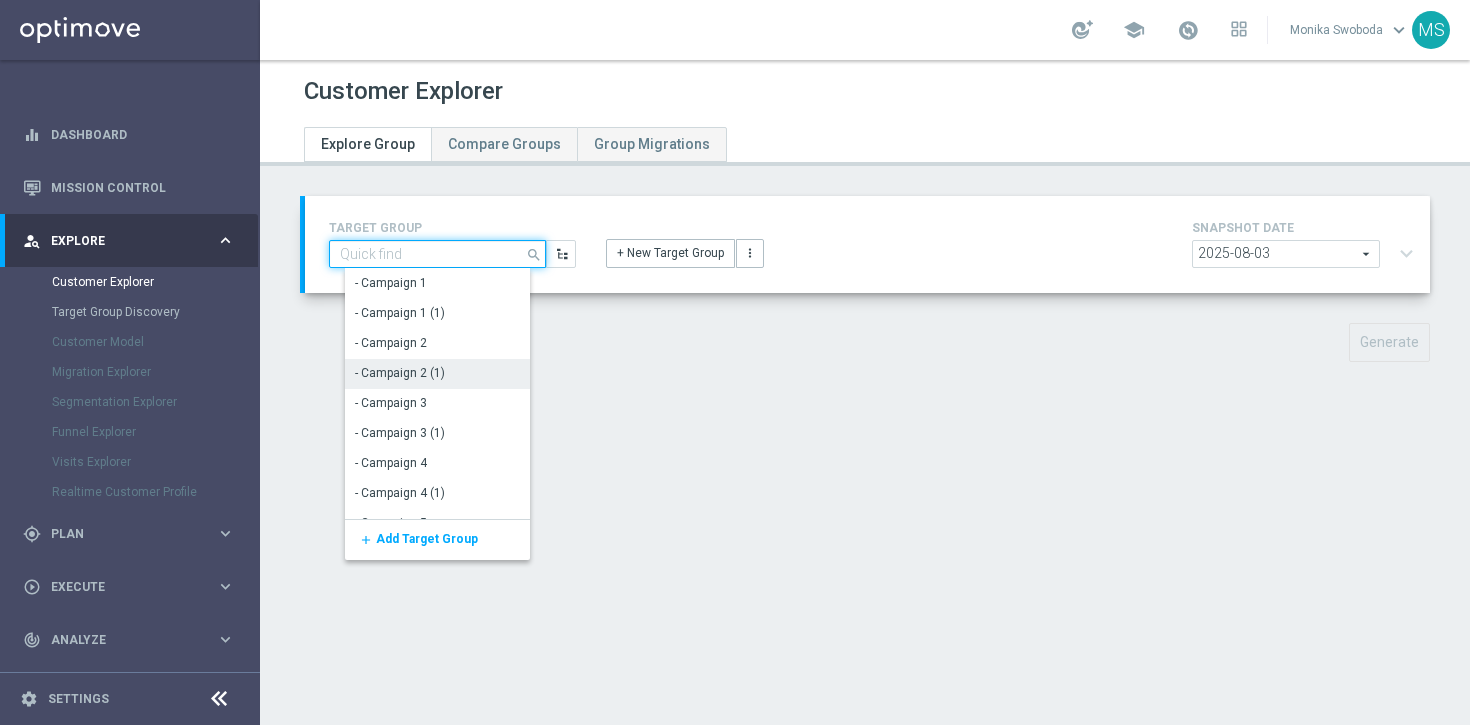 scroll, scrollTop: 160, scrollLeft: 0, axis: vertical 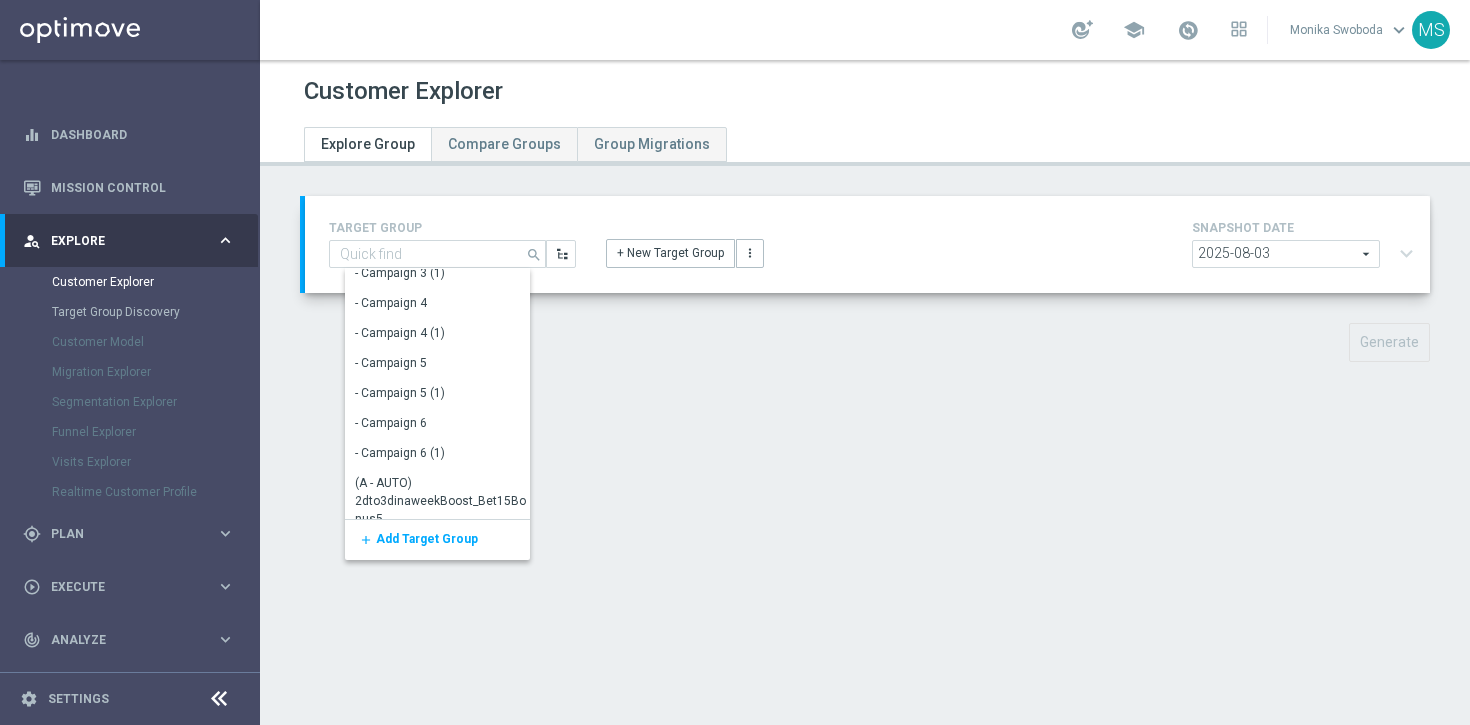 click on "Add Target Group" 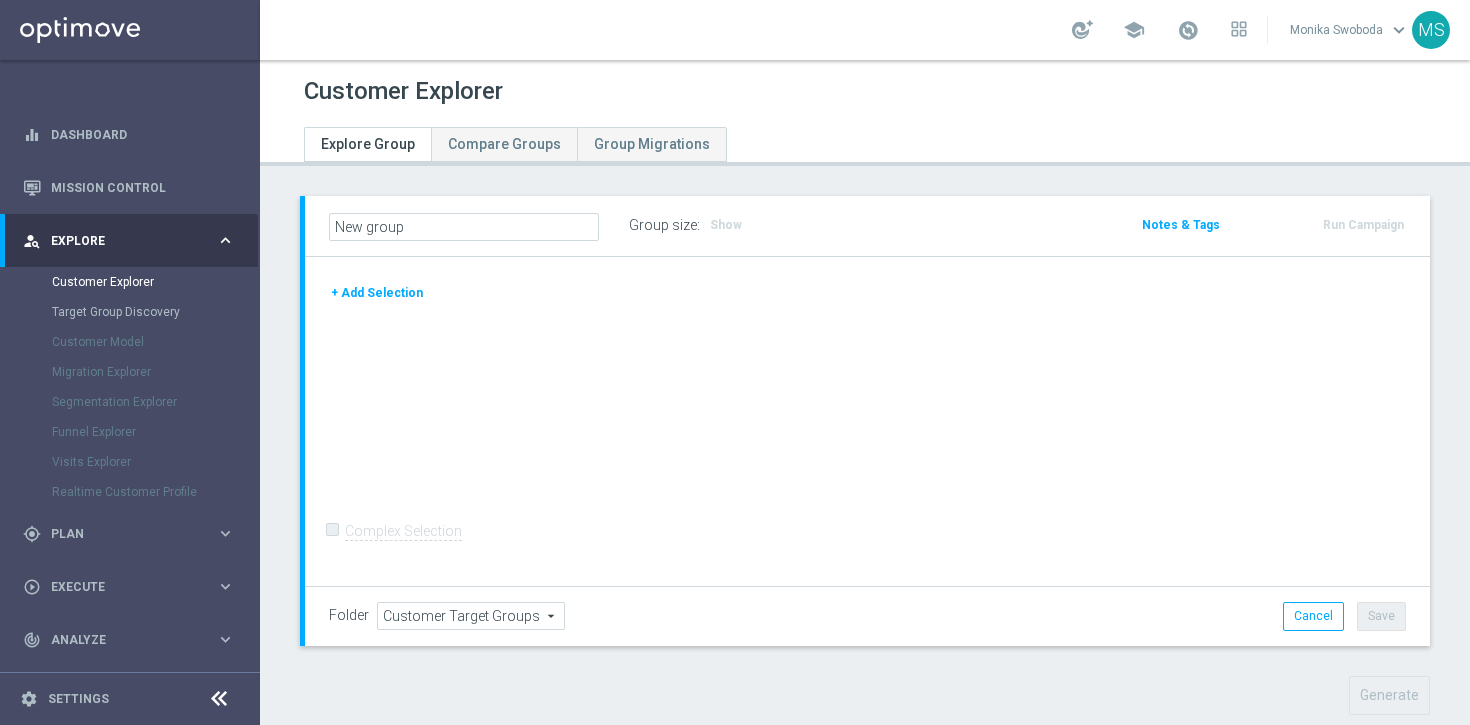 click on "+ Add Selection" 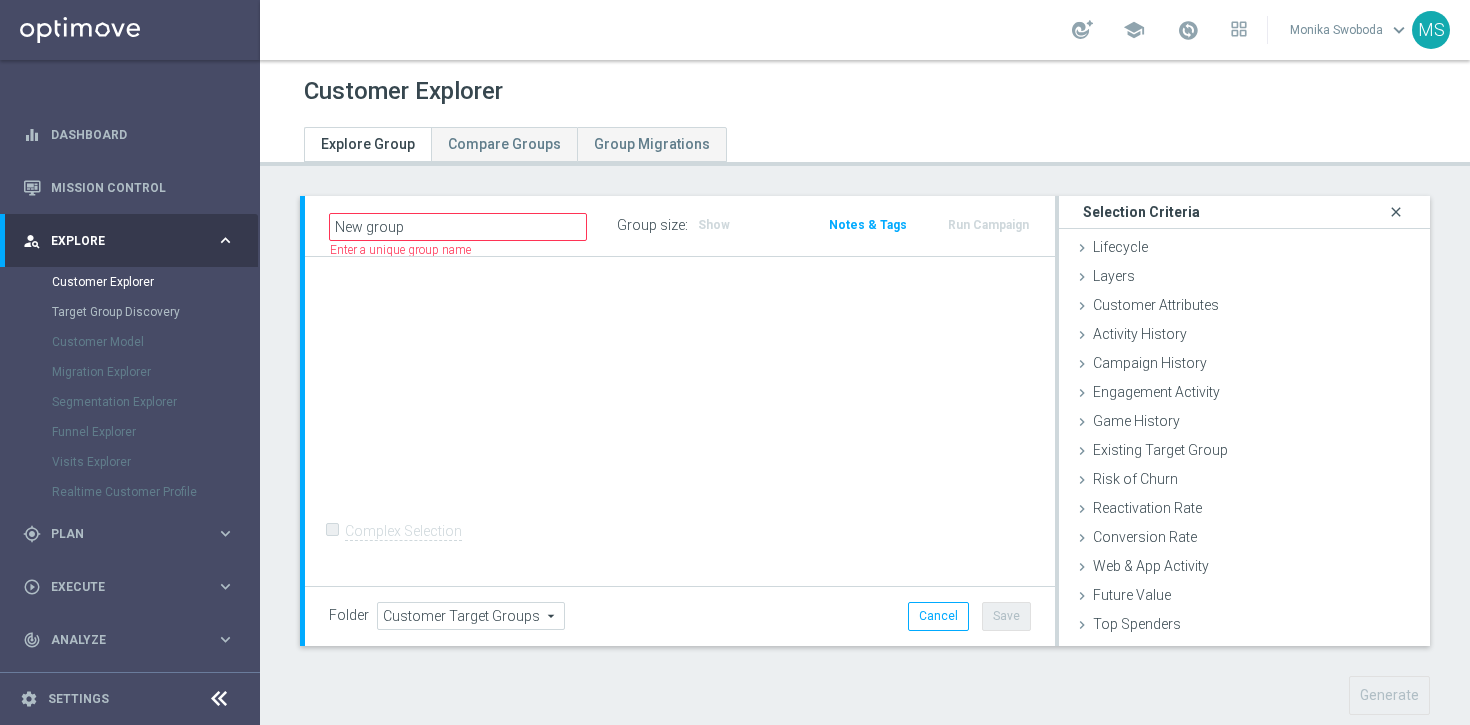click on "close" 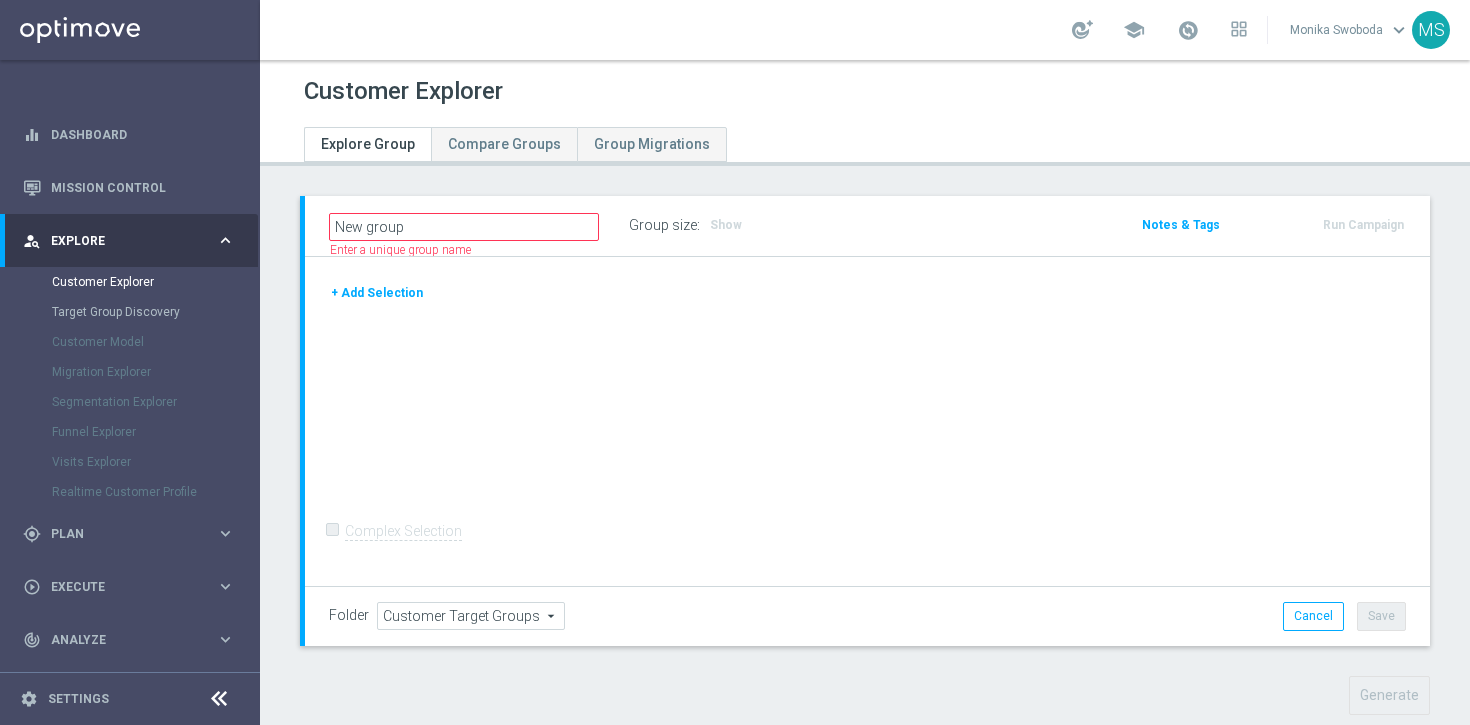 click on "Customer Model" at bounding box center (155, 342) 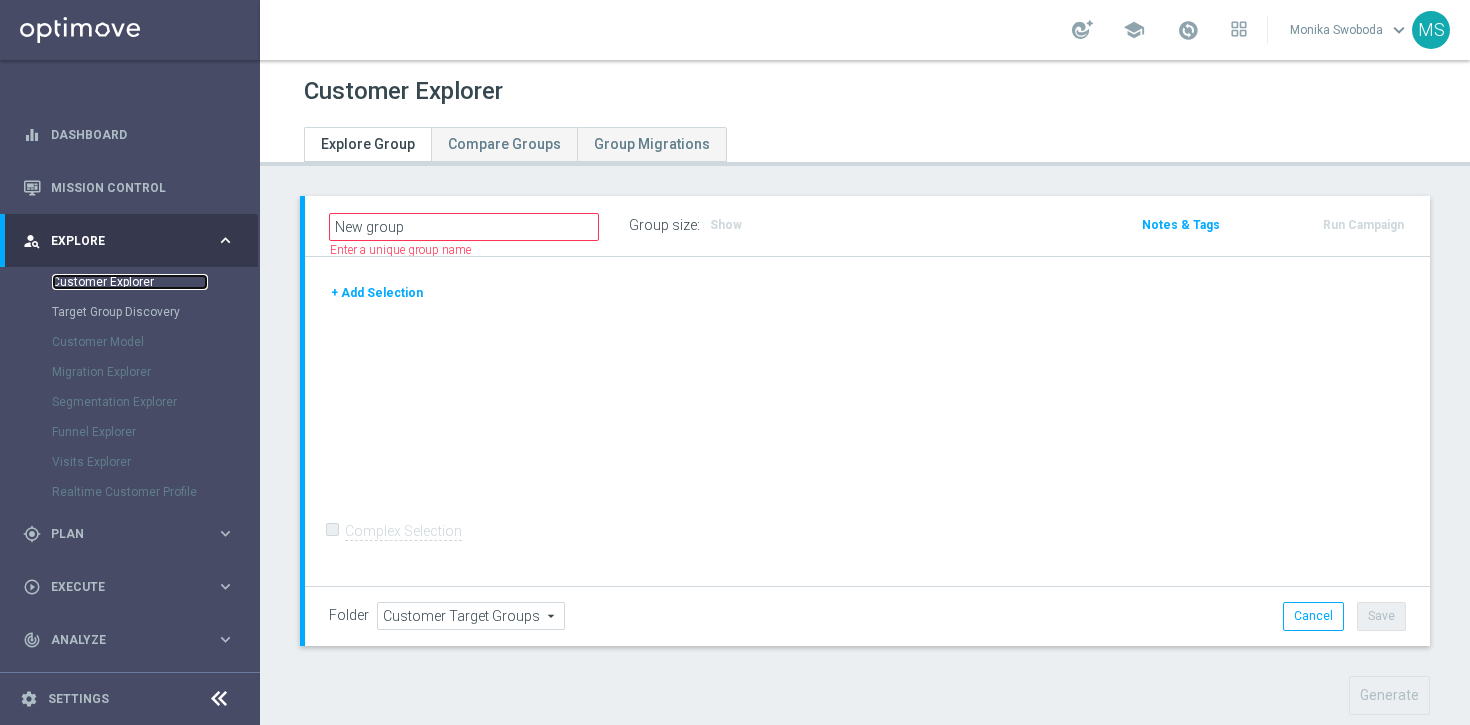 click on "Customer Explorer" at bounding box center [130, 282] 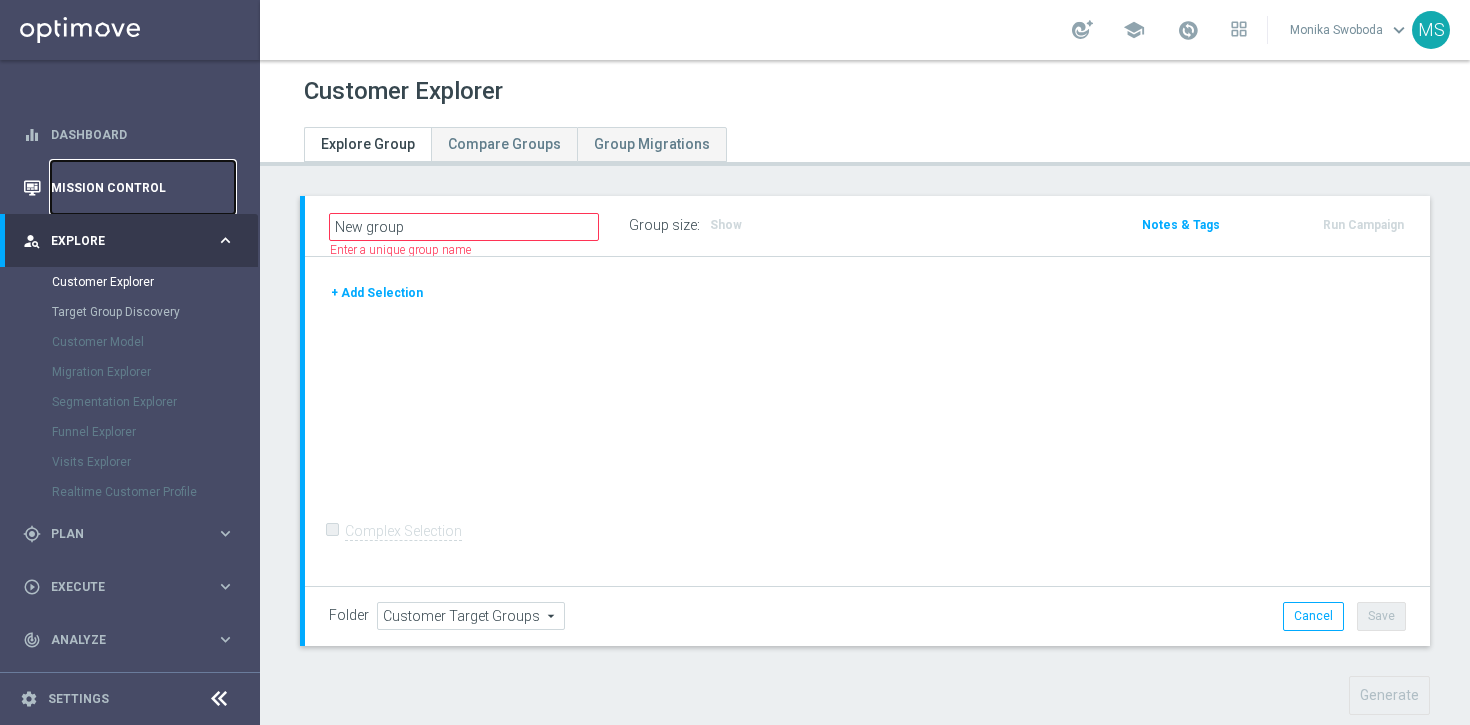 click on "Mission Control" at bounding box center (143, 187) 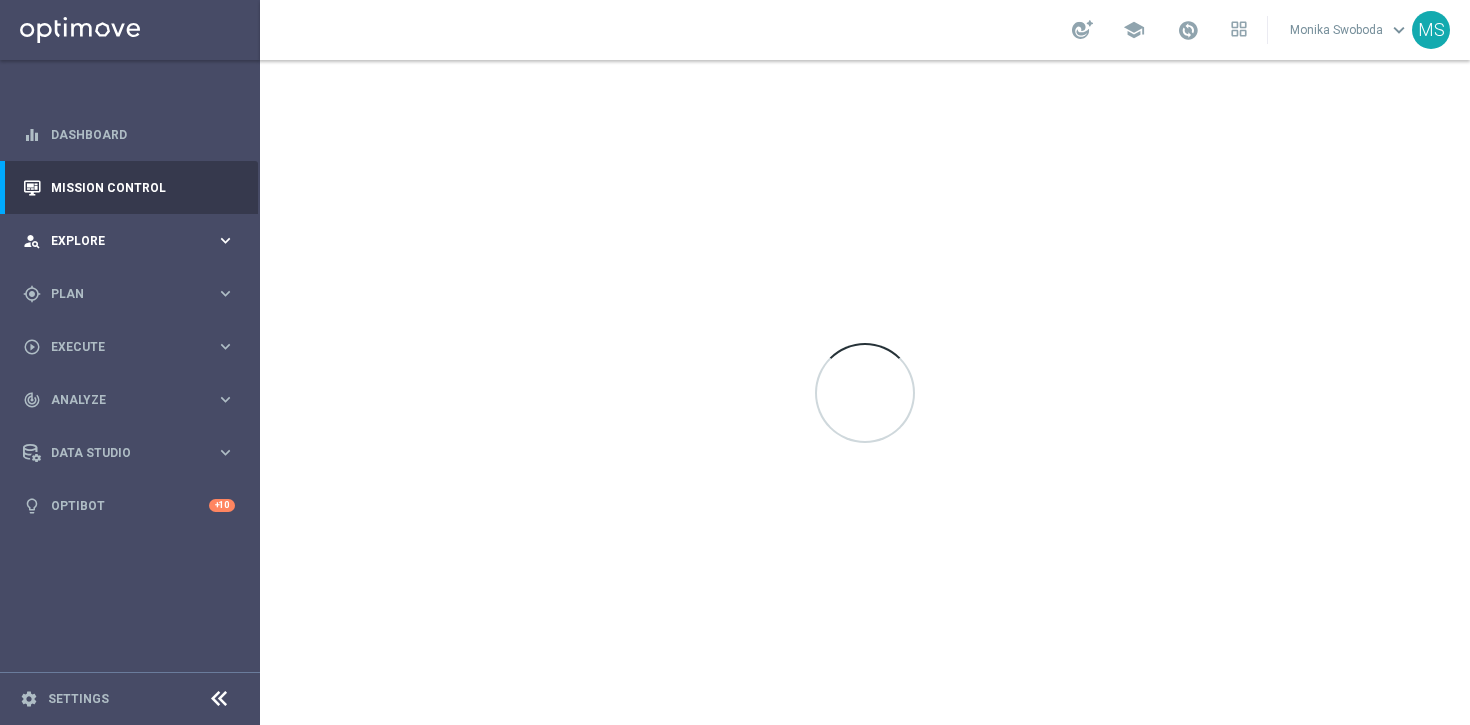 click on "person_search
Explore
keyboard_arrow_right" at bounding box center (129, 240) 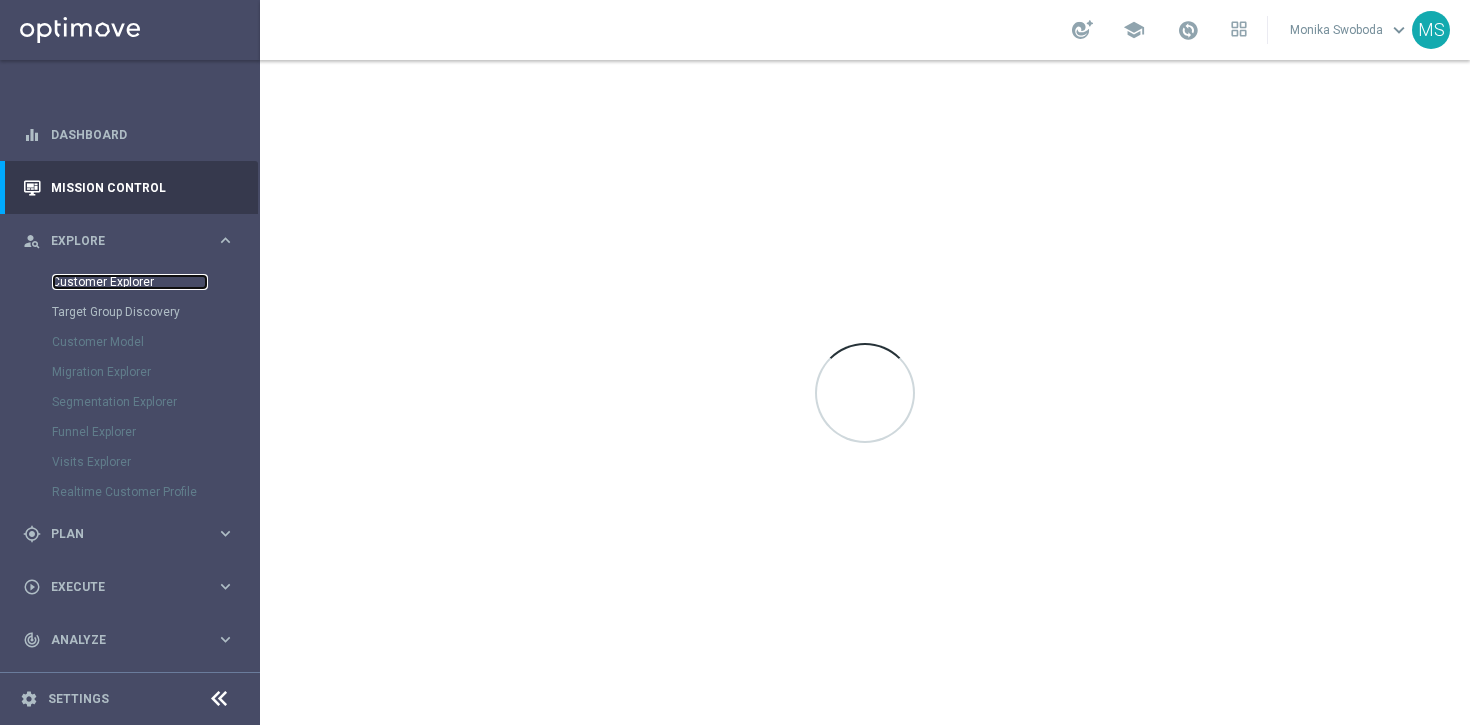 click on "Customer Explorer" at bounding box center [130, 282] 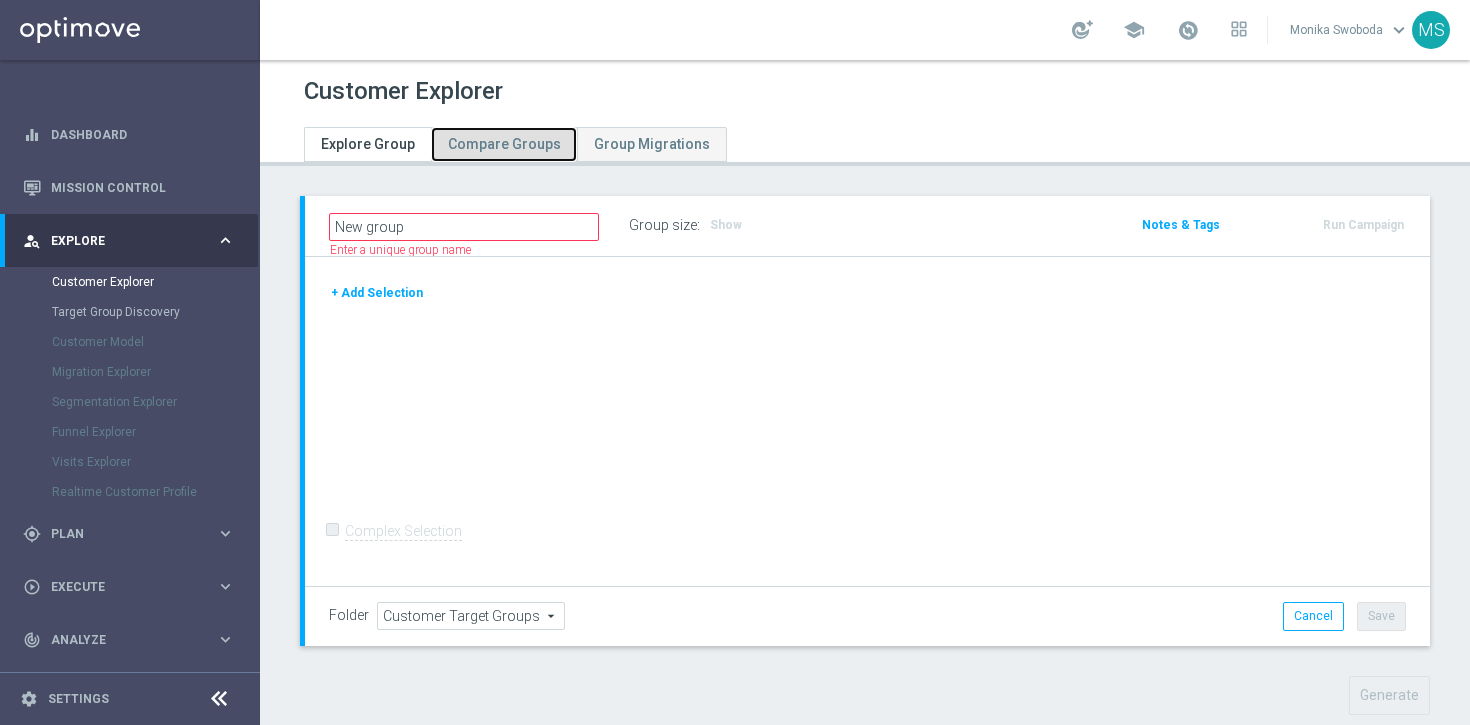 click on "Compare Groups" 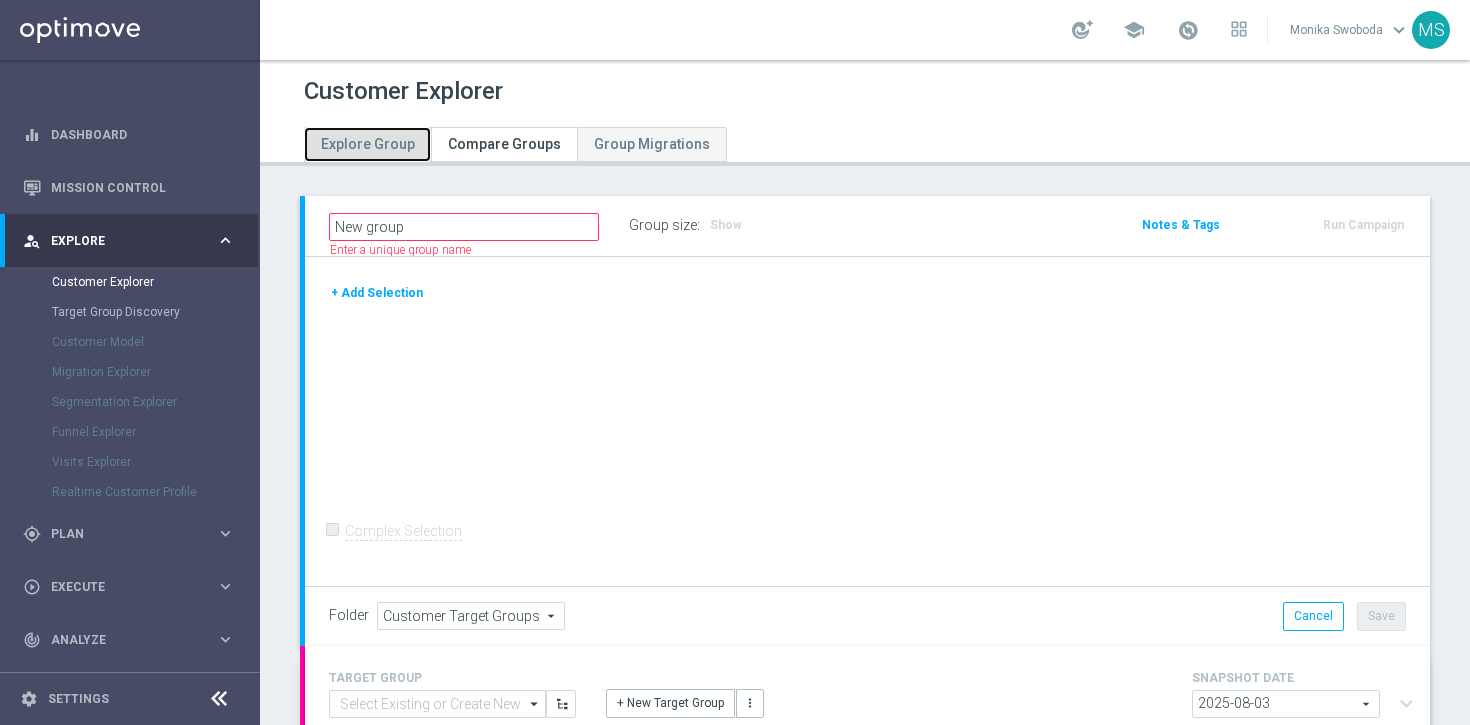 click on "Explore Group" 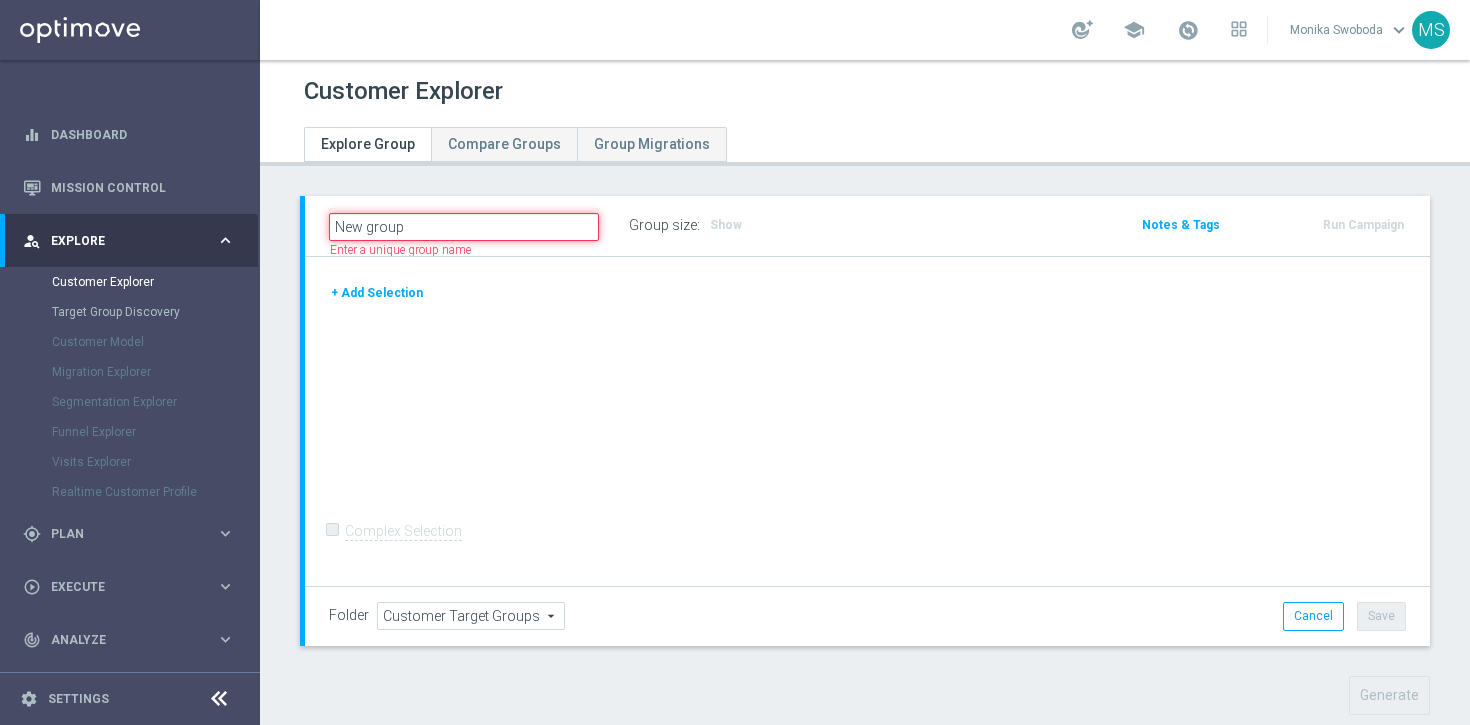click on "New group" 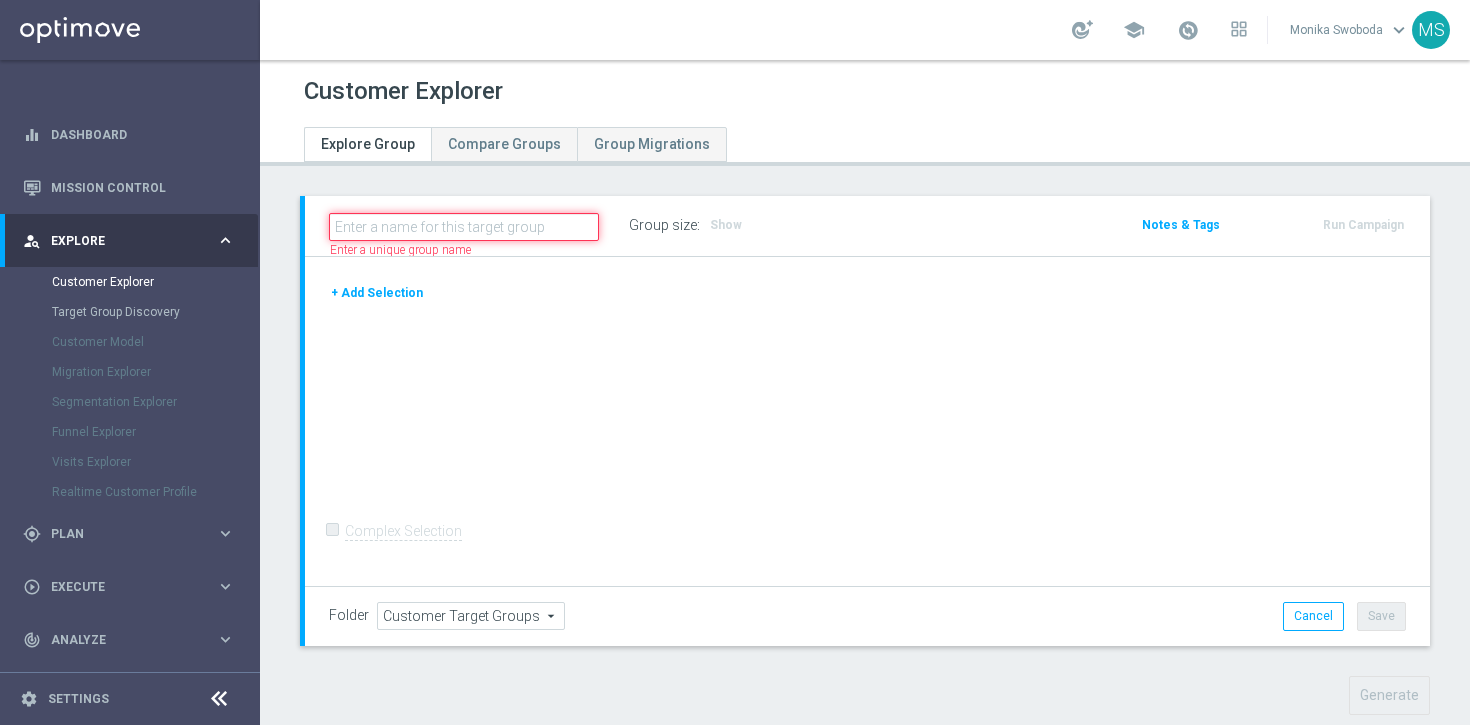 type 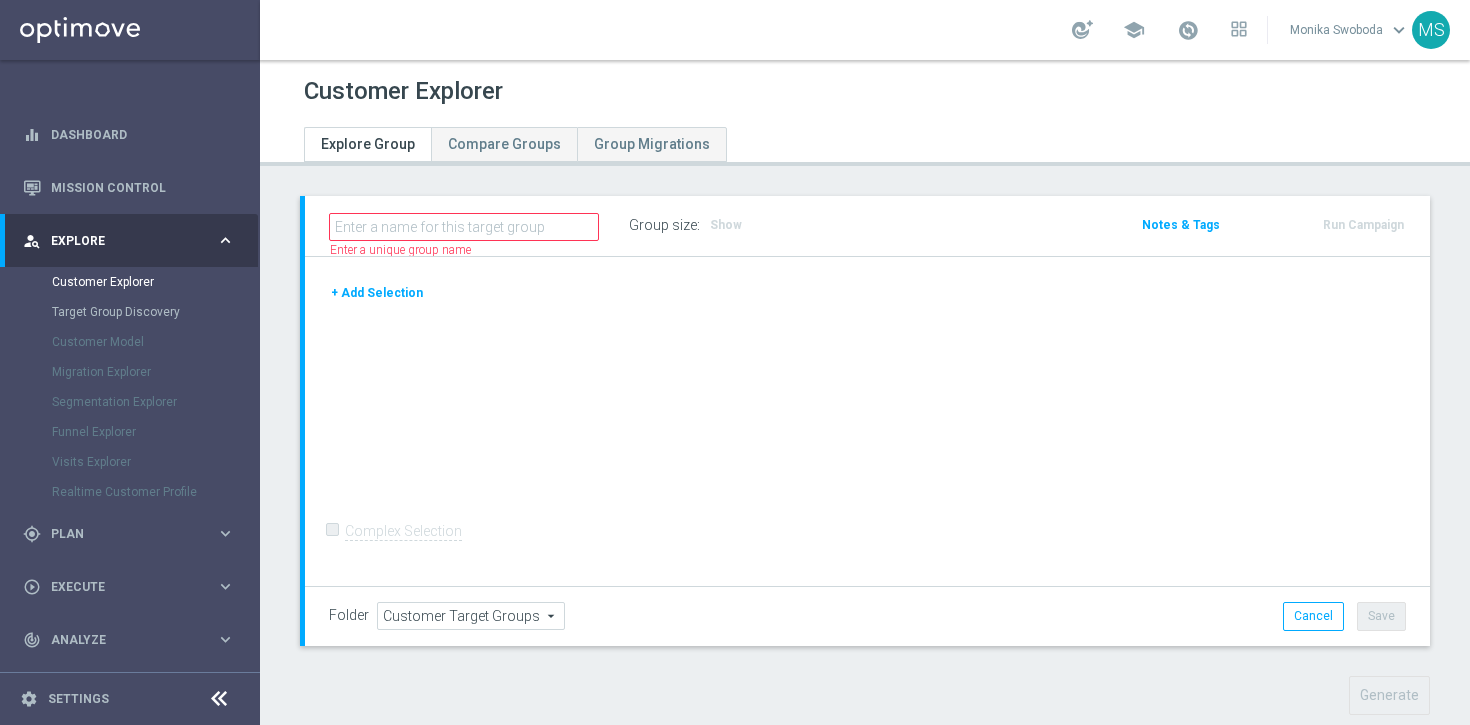click on "Migration Explorer" at bounding box center (155, 372) 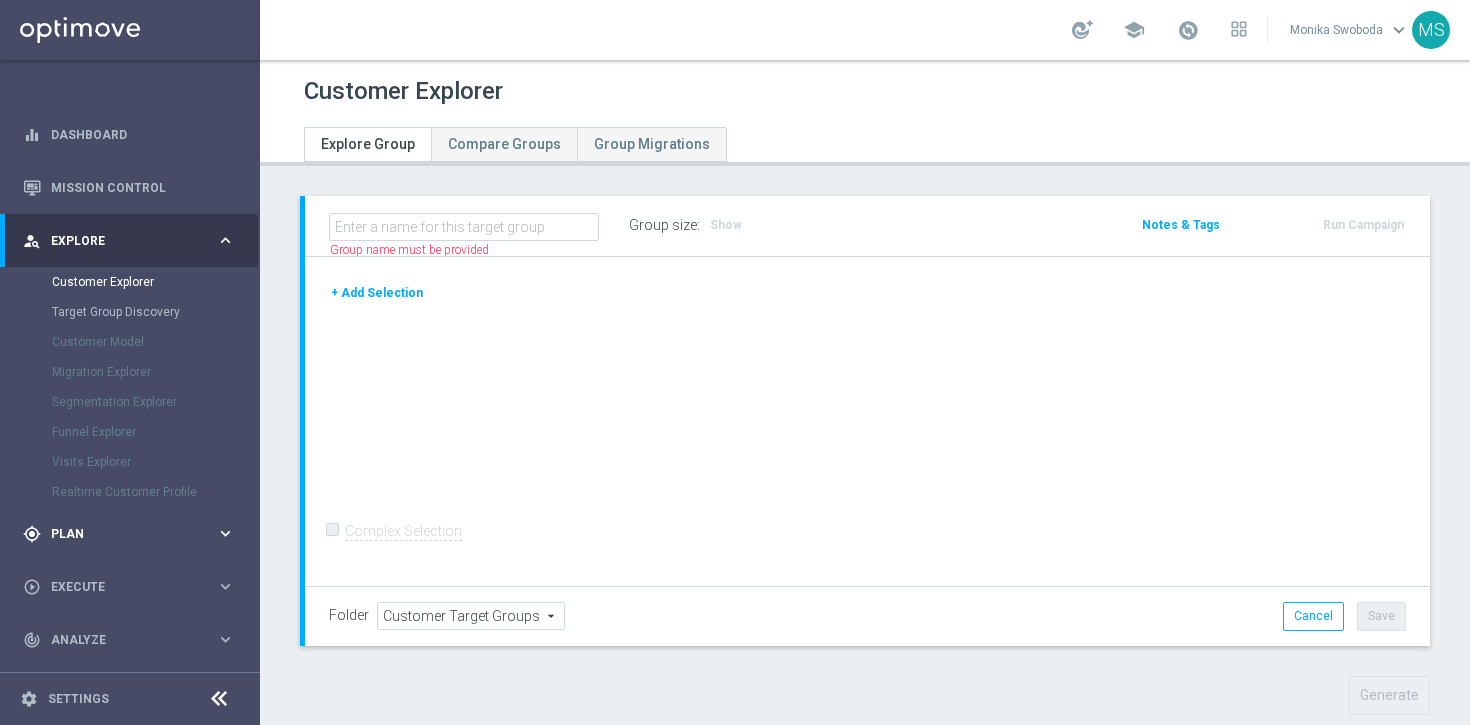 click on "Plan" at bounding box center [133, 534] 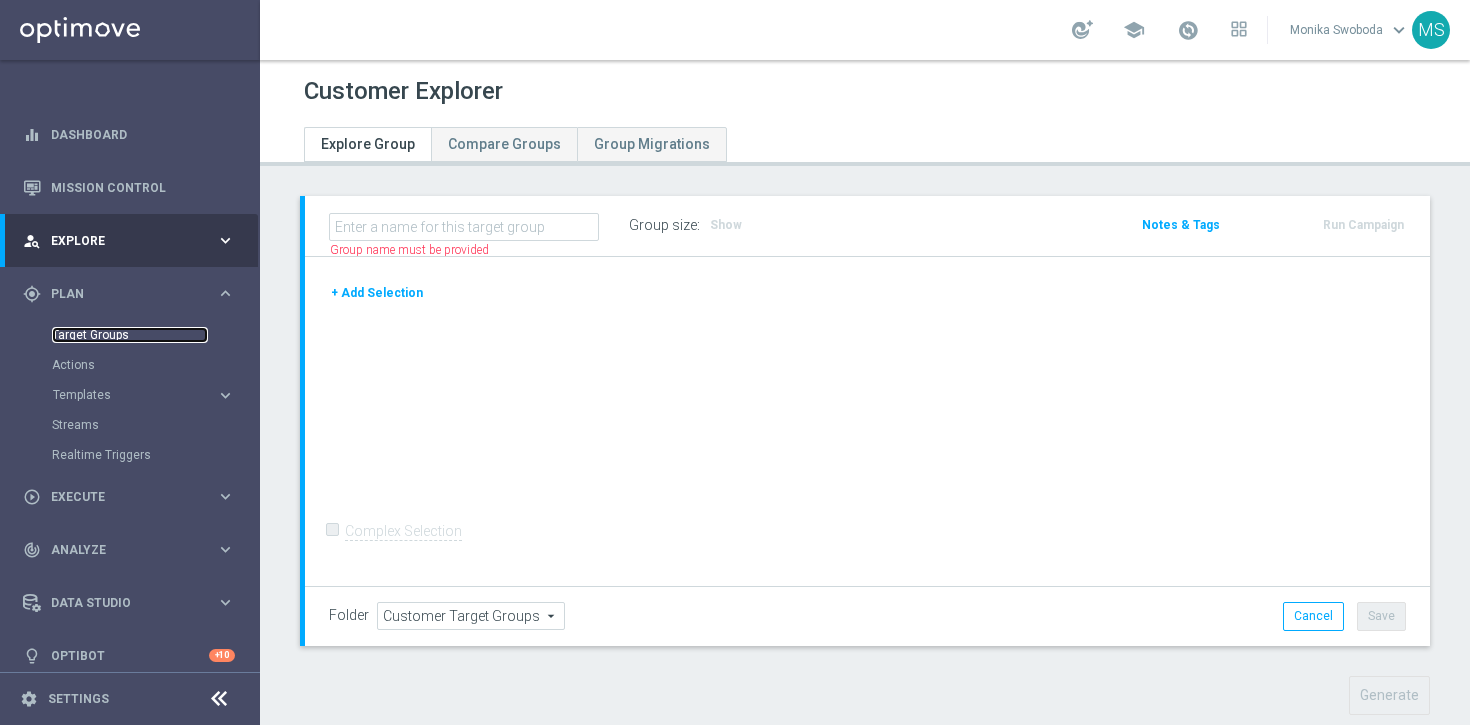 click on "Target Groups" at bounding box center (130, 335) 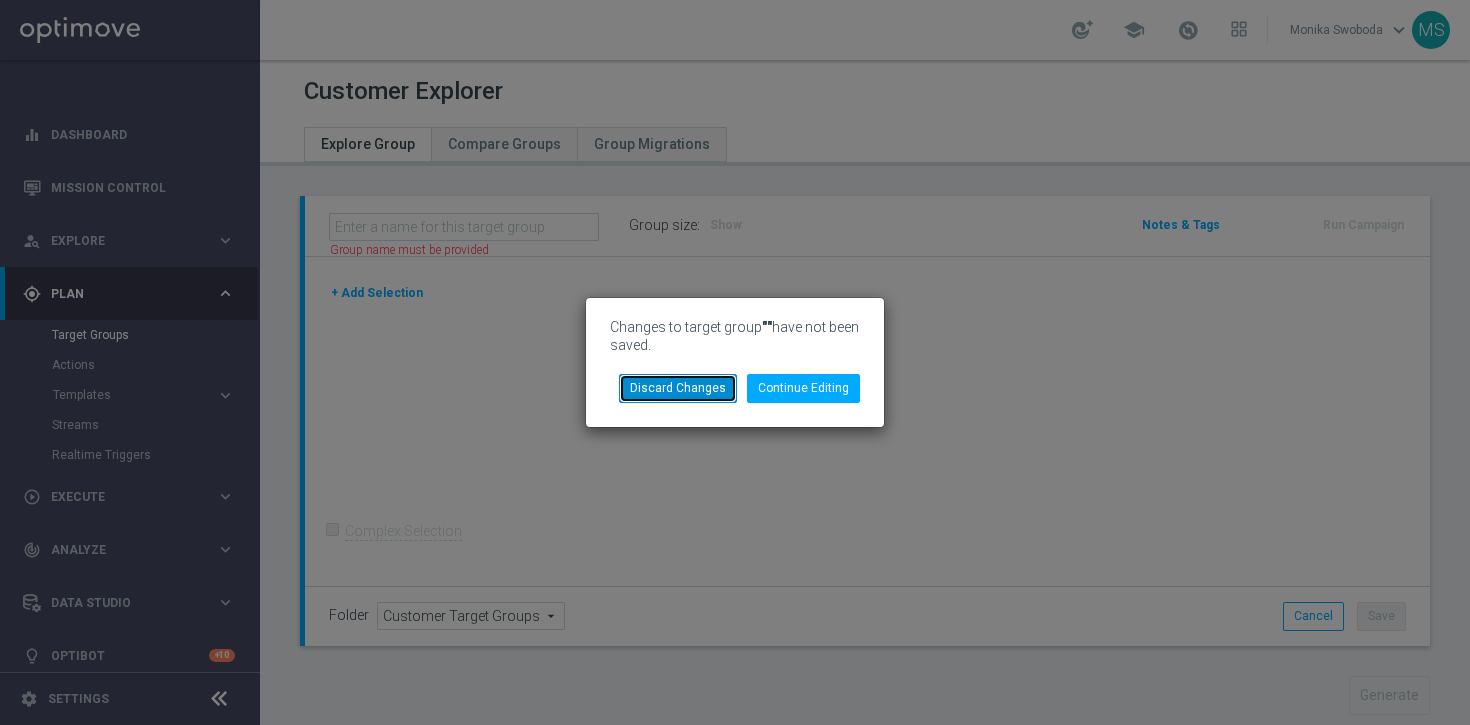 click on "Discard Changes" 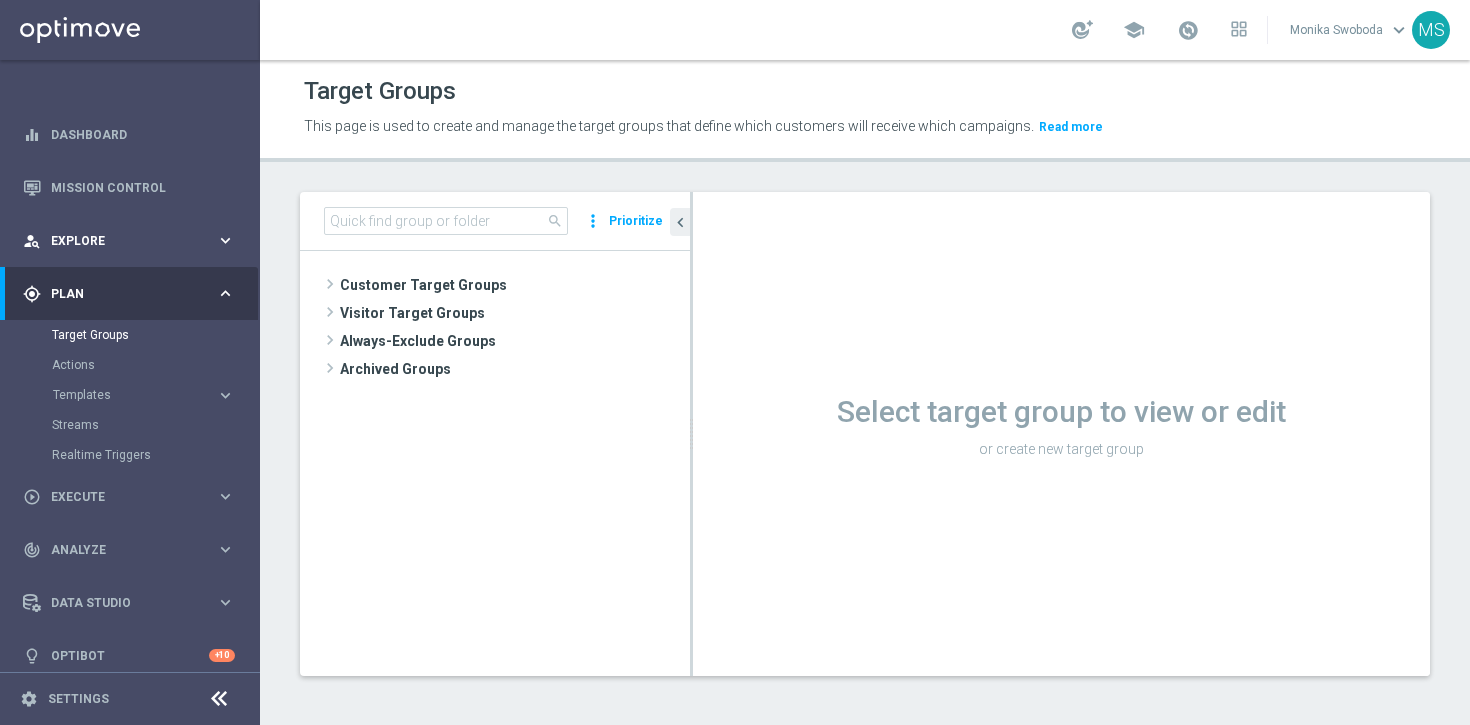 click on "Explore" at bounding box center [133, 241] 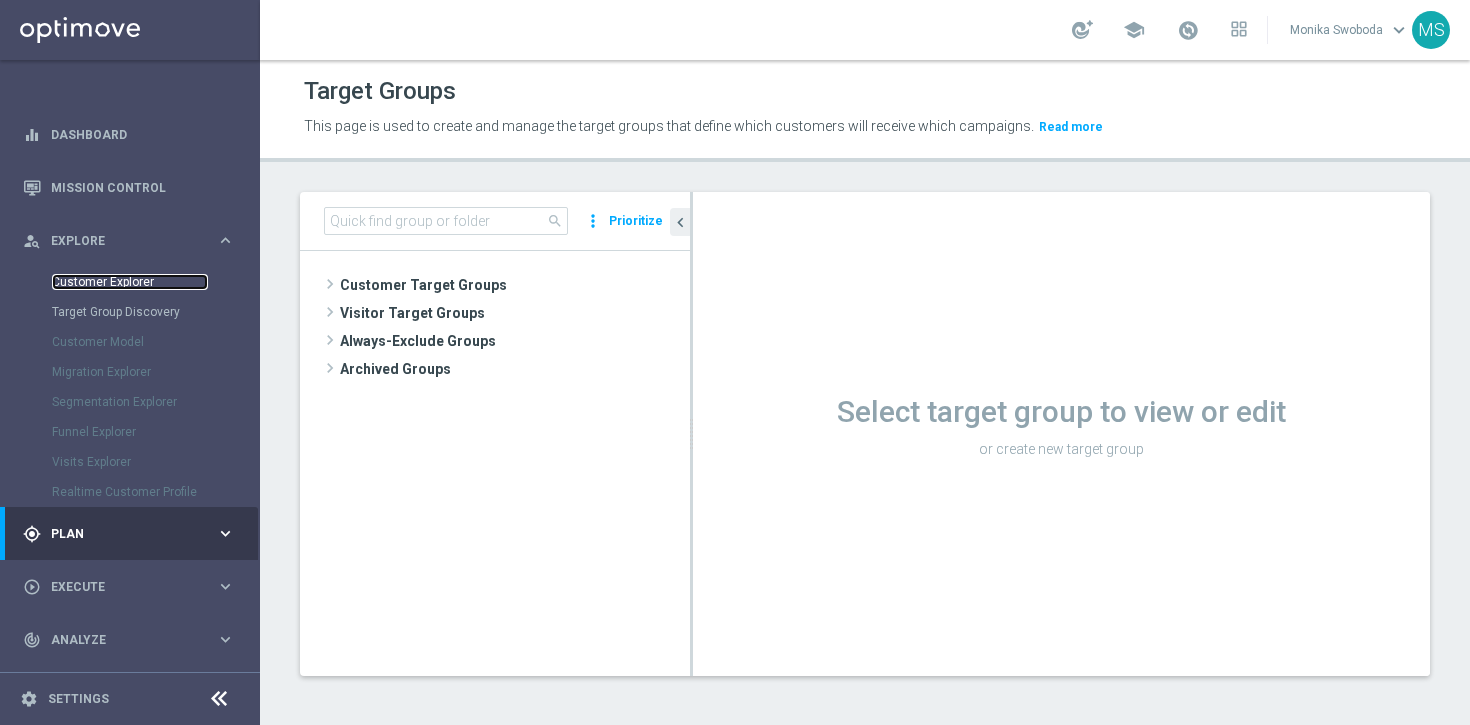 click on "Customer Explorer" at bounding box center [130, 282] 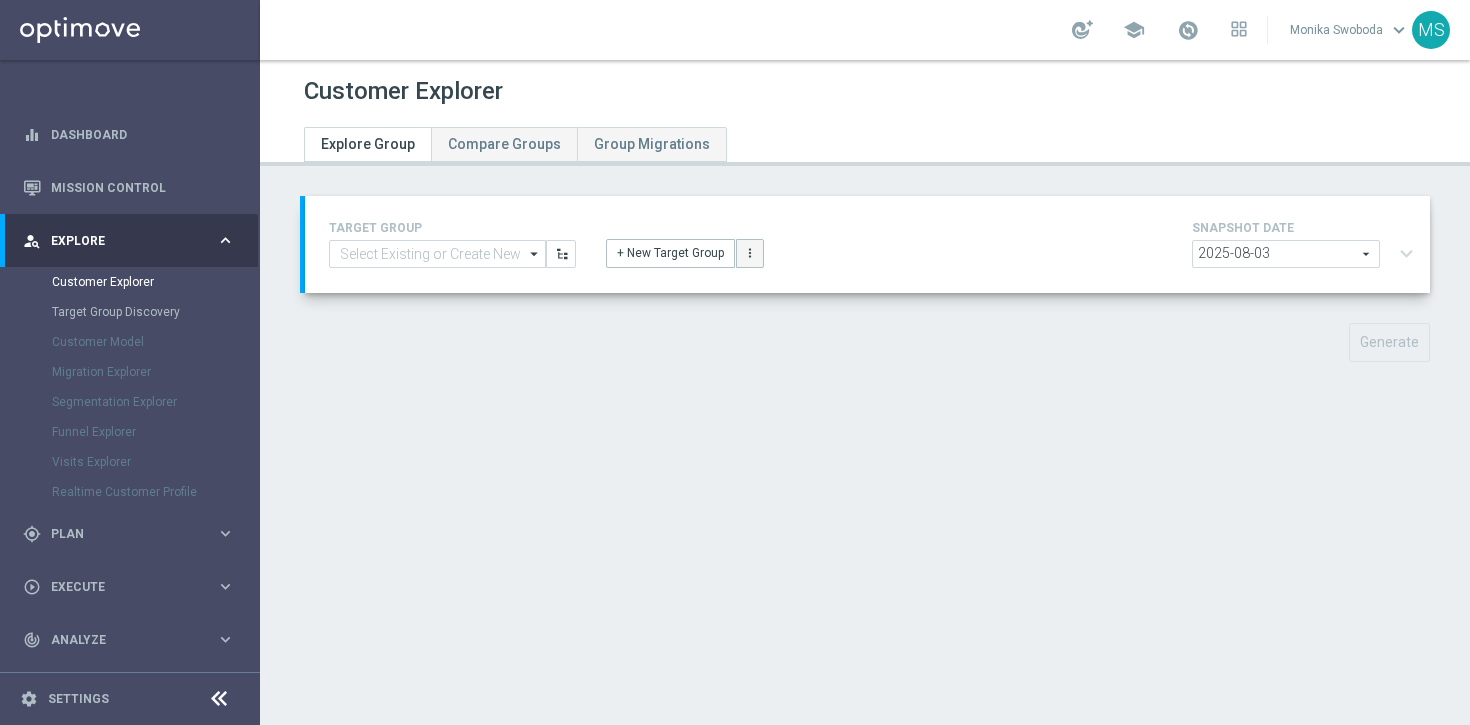 click on "more_vert" 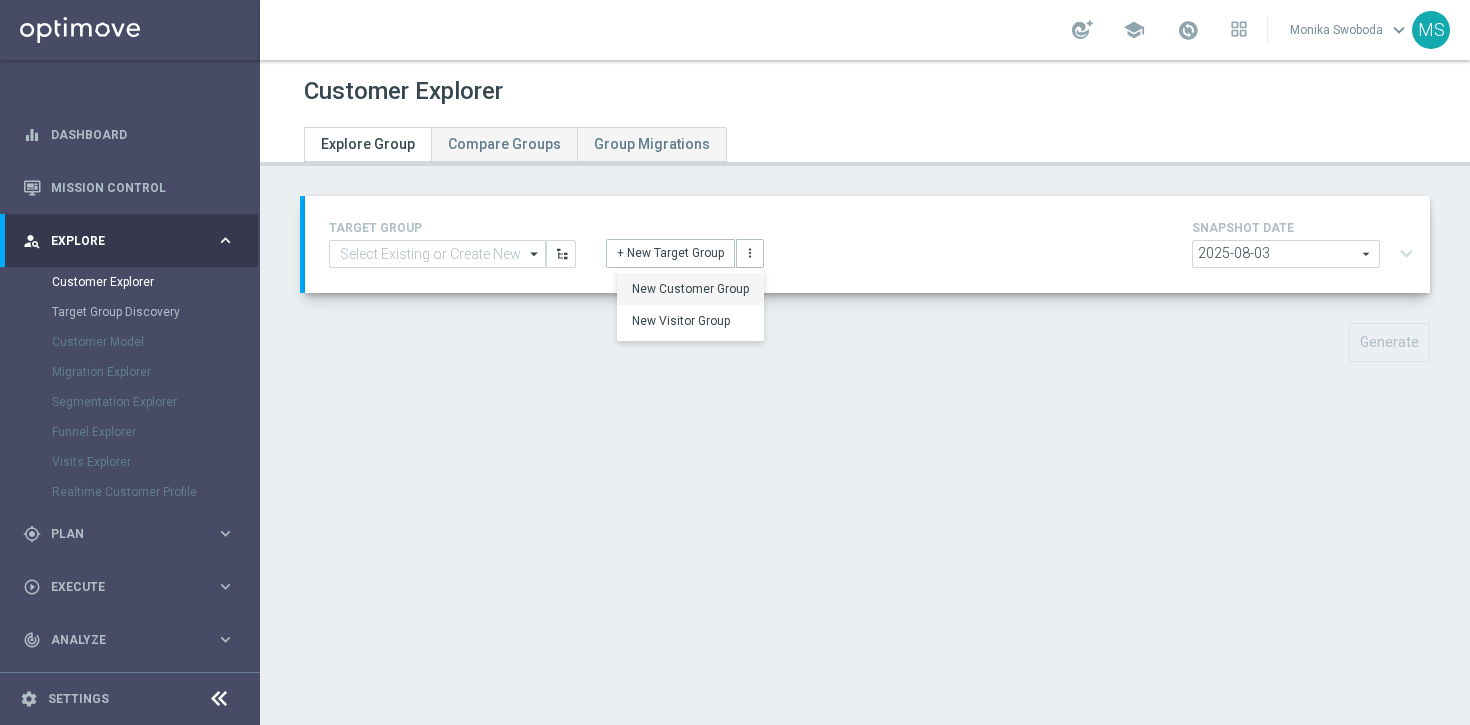 click on "New Customer Group" 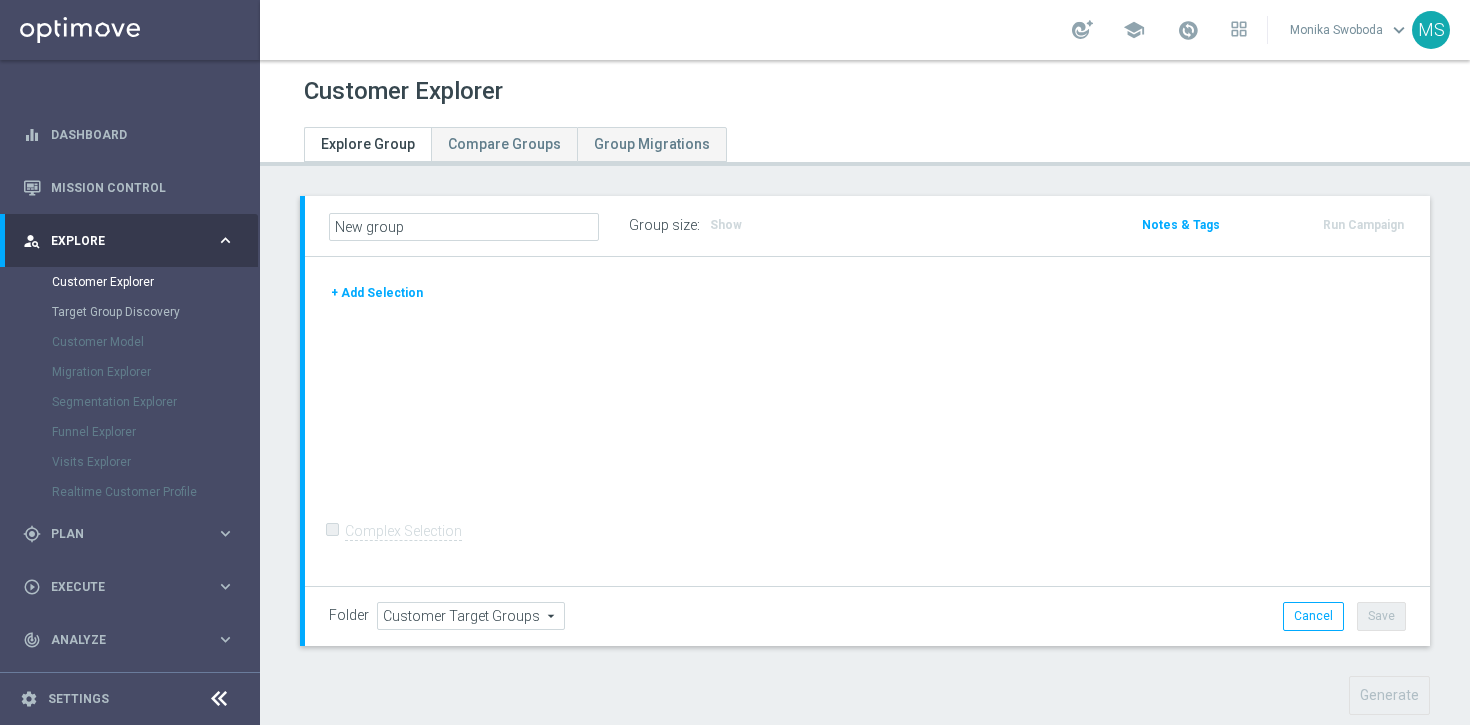 click on "+ Add Selection" 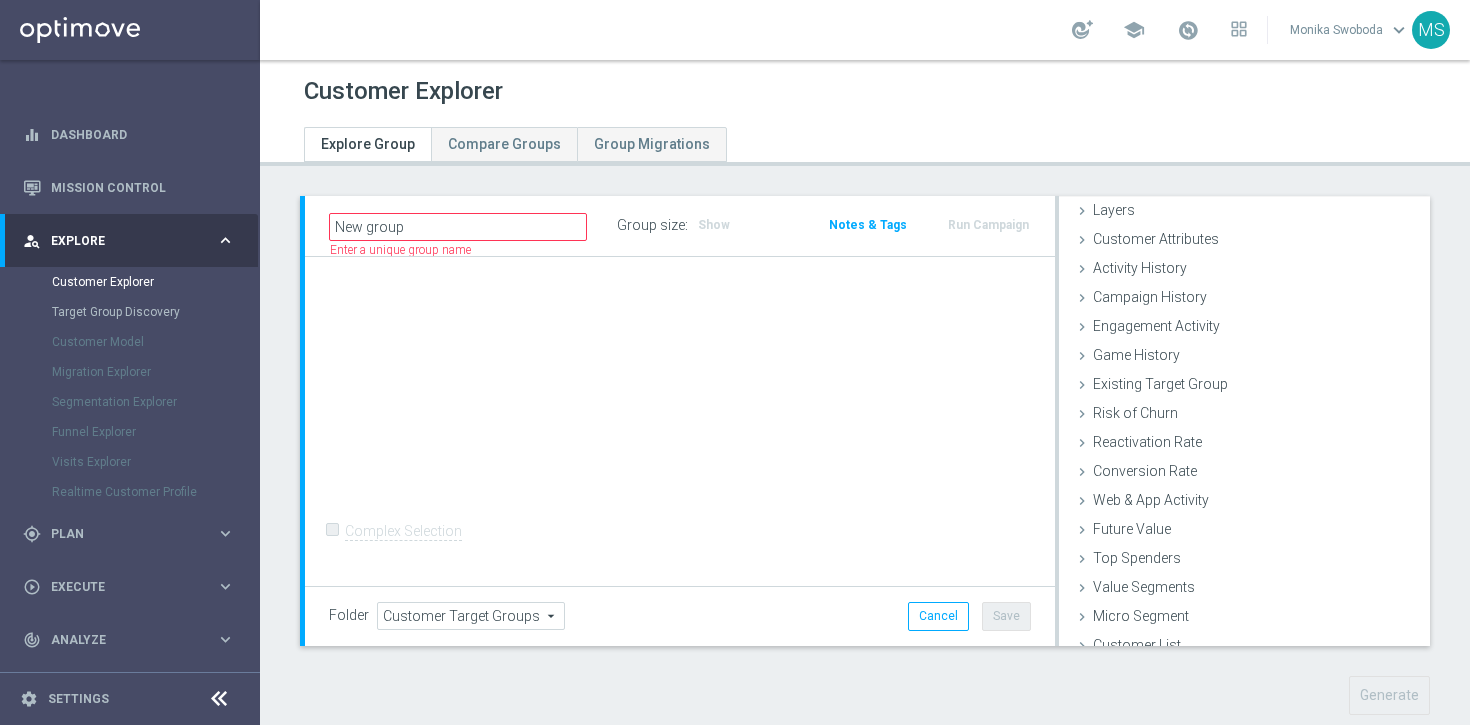 scroll, scrollTop: 82, scrollLeft: 0, axis: vertical 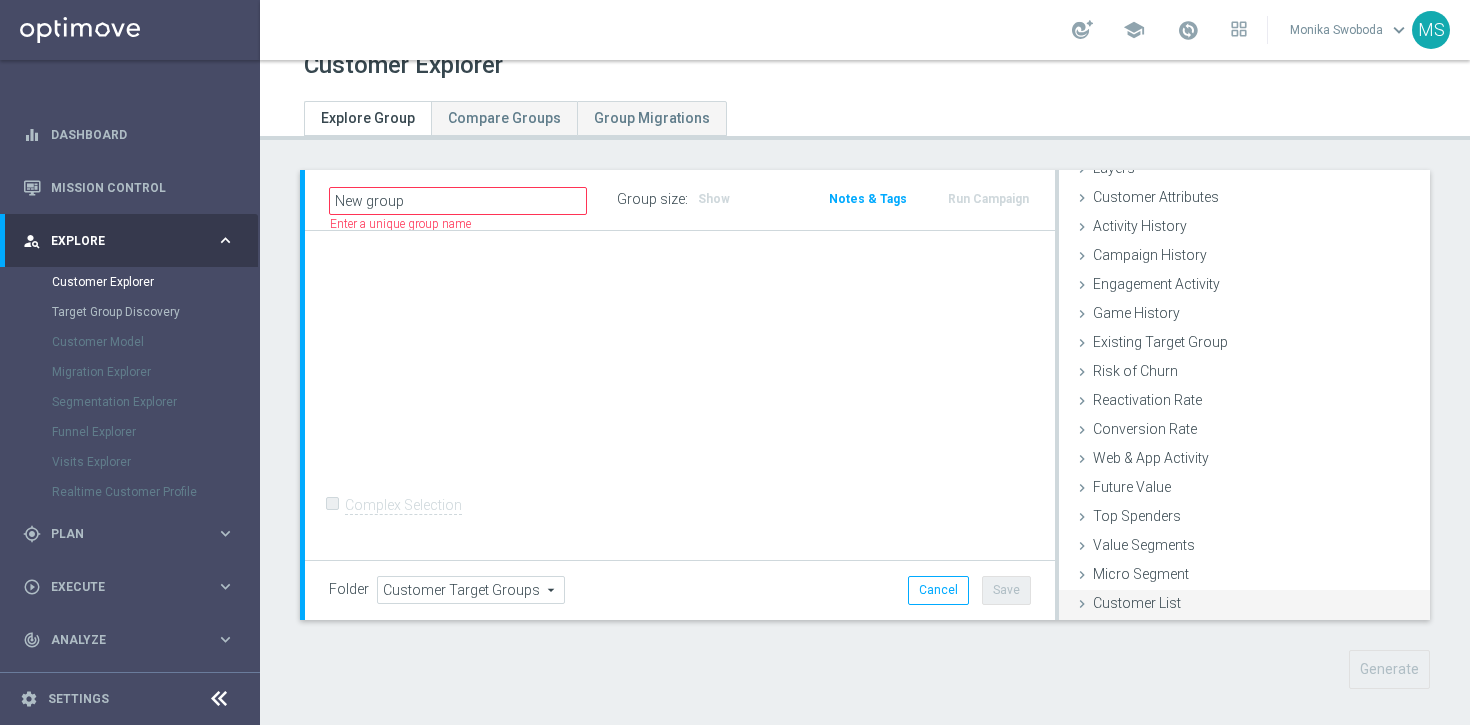 click on "Customer List" at bounding box center (1137, 603) 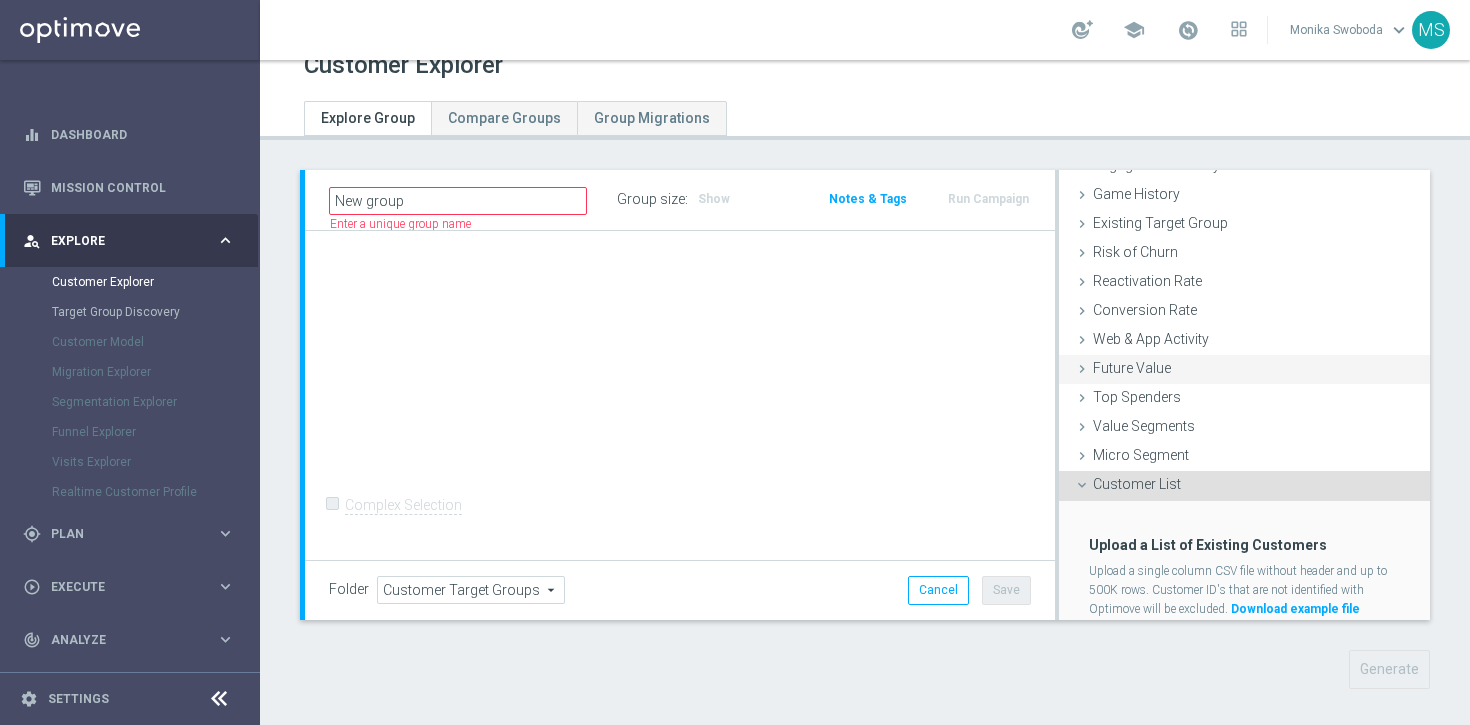 scroll, scrollTop: 262, scrollLeft: 0, axis: vertical 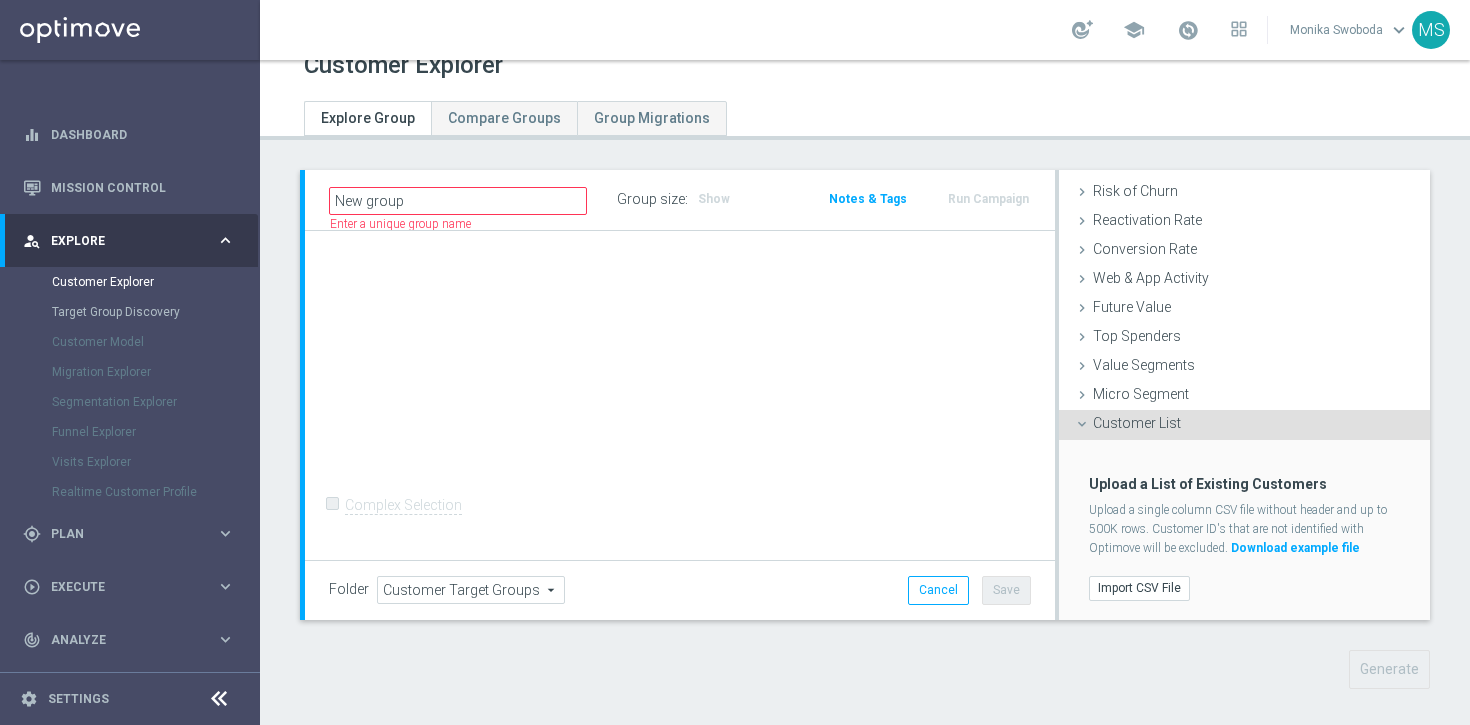 click at bounding box center [1082, 424] 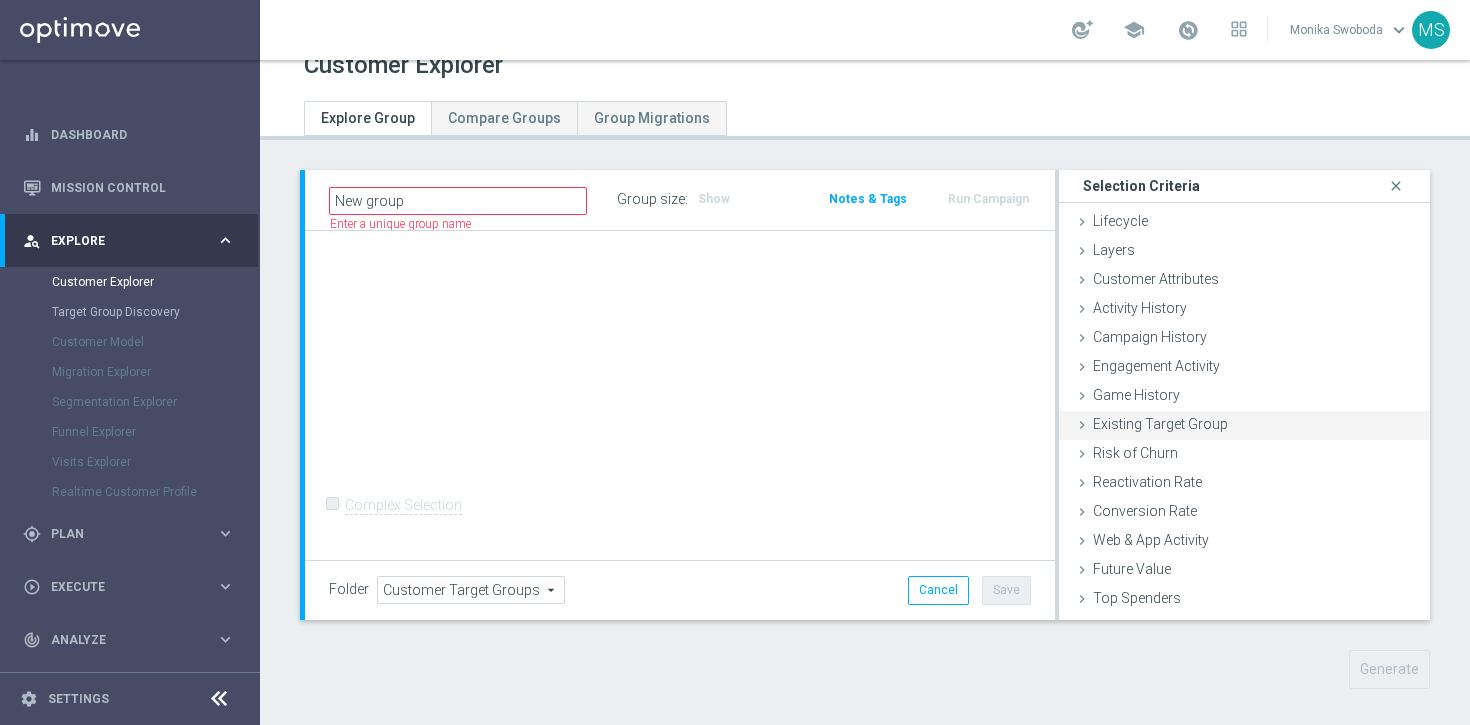 scroll, scrollTop: 82, scrollLeft: 0, axis: vertical 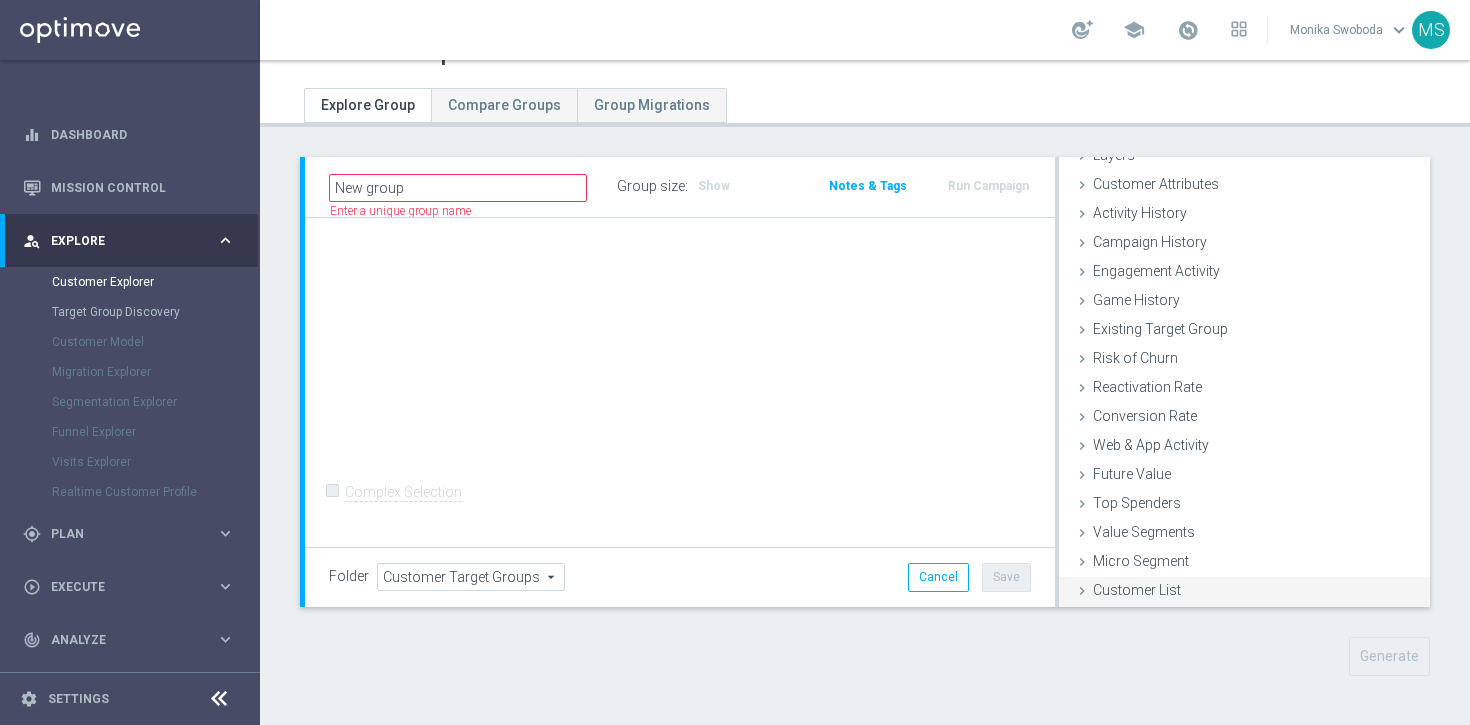 click on "Customer List" at bounding box center (1137, 590) 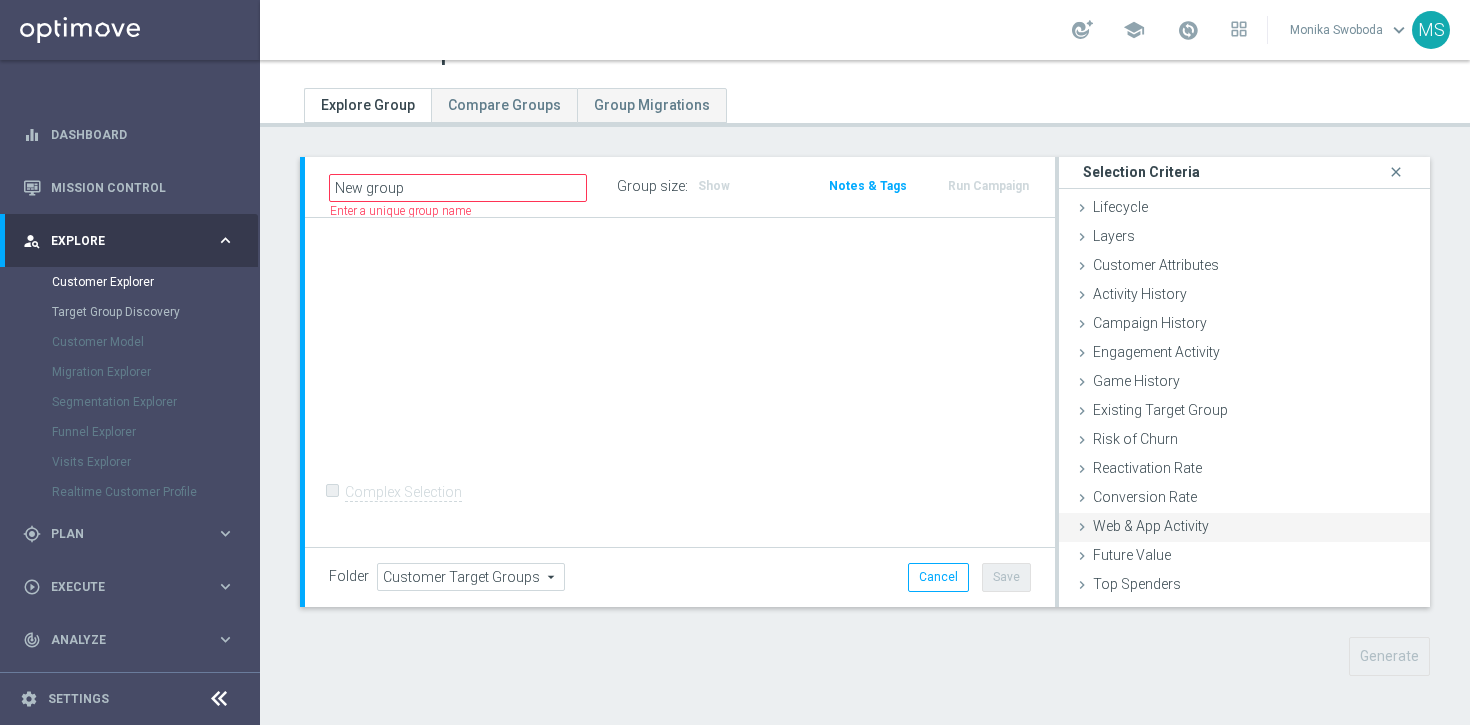 scroll, scrollTop: 0, scrollLeft: 0, axis: both 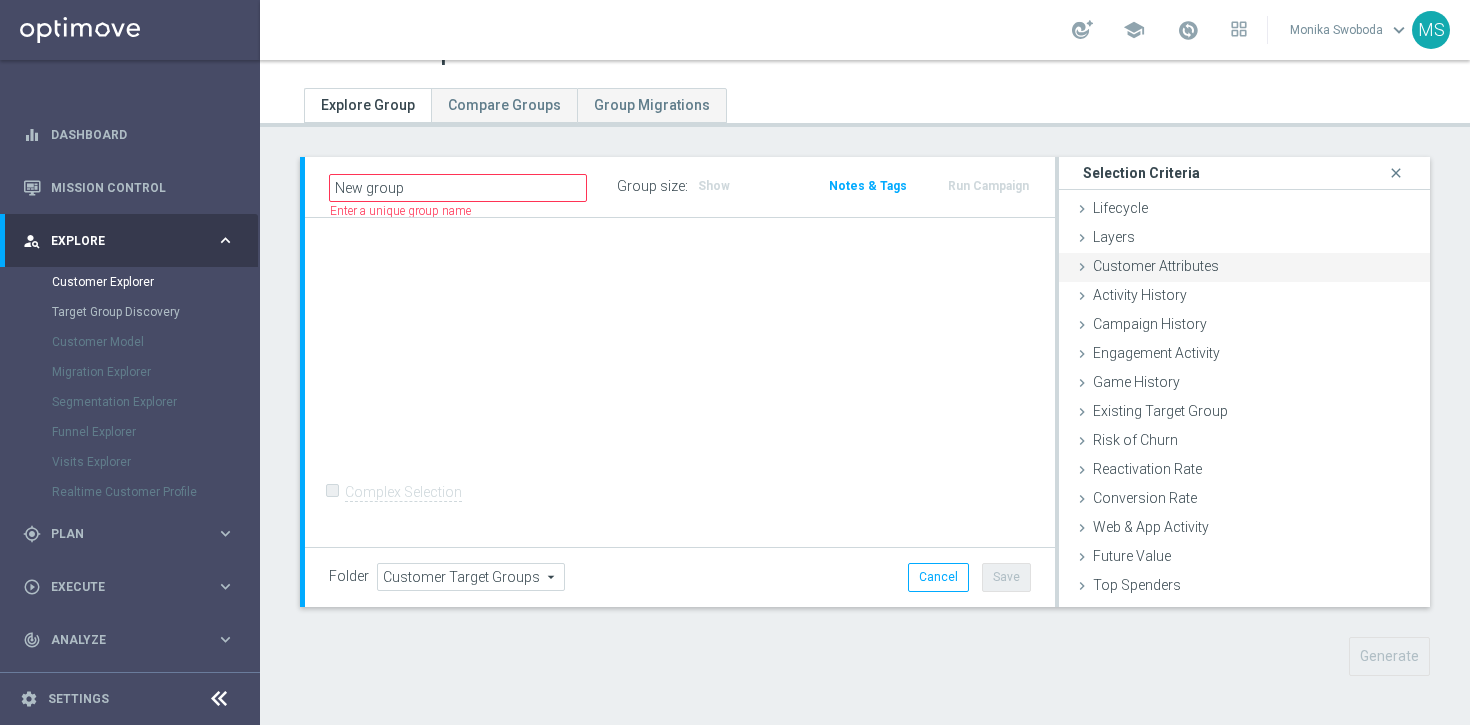 click at bounding box center (1082, 267) 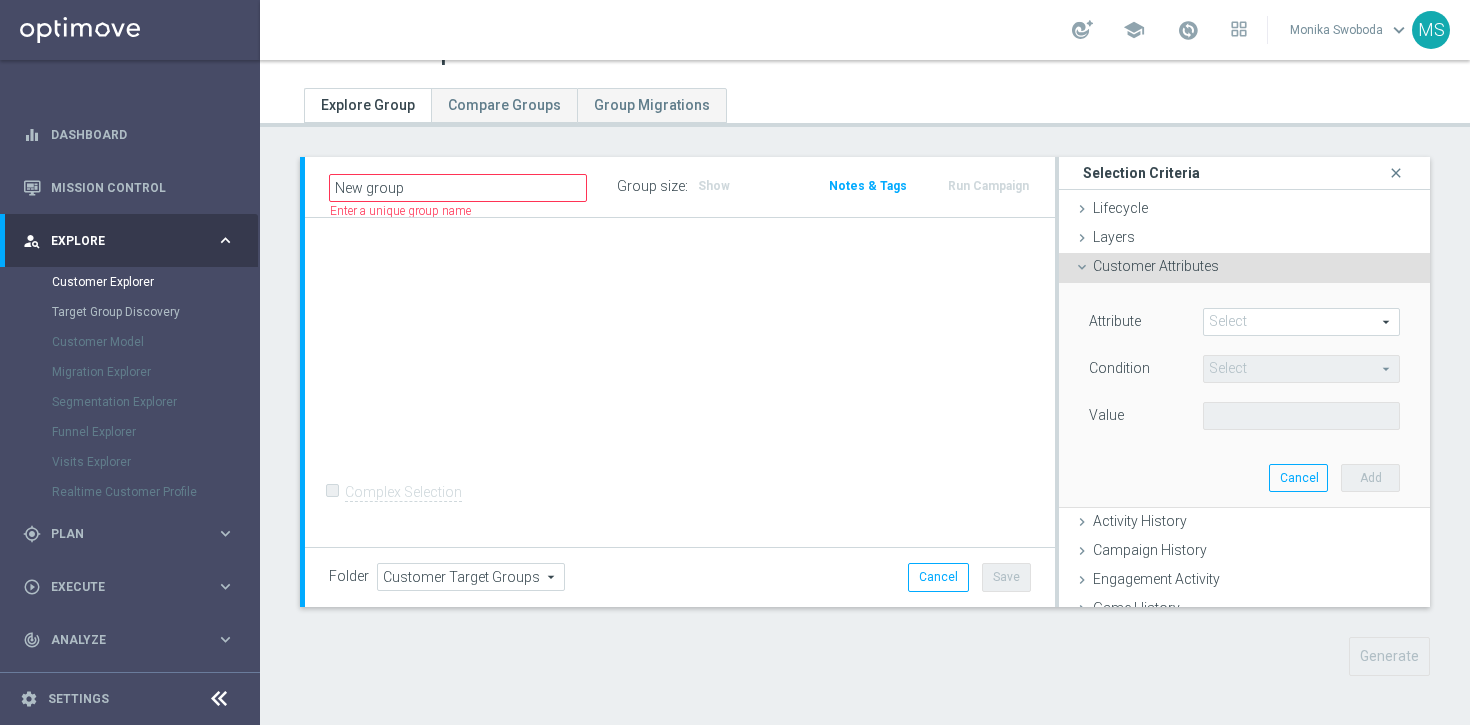 click at bounding box center [1301, 322] 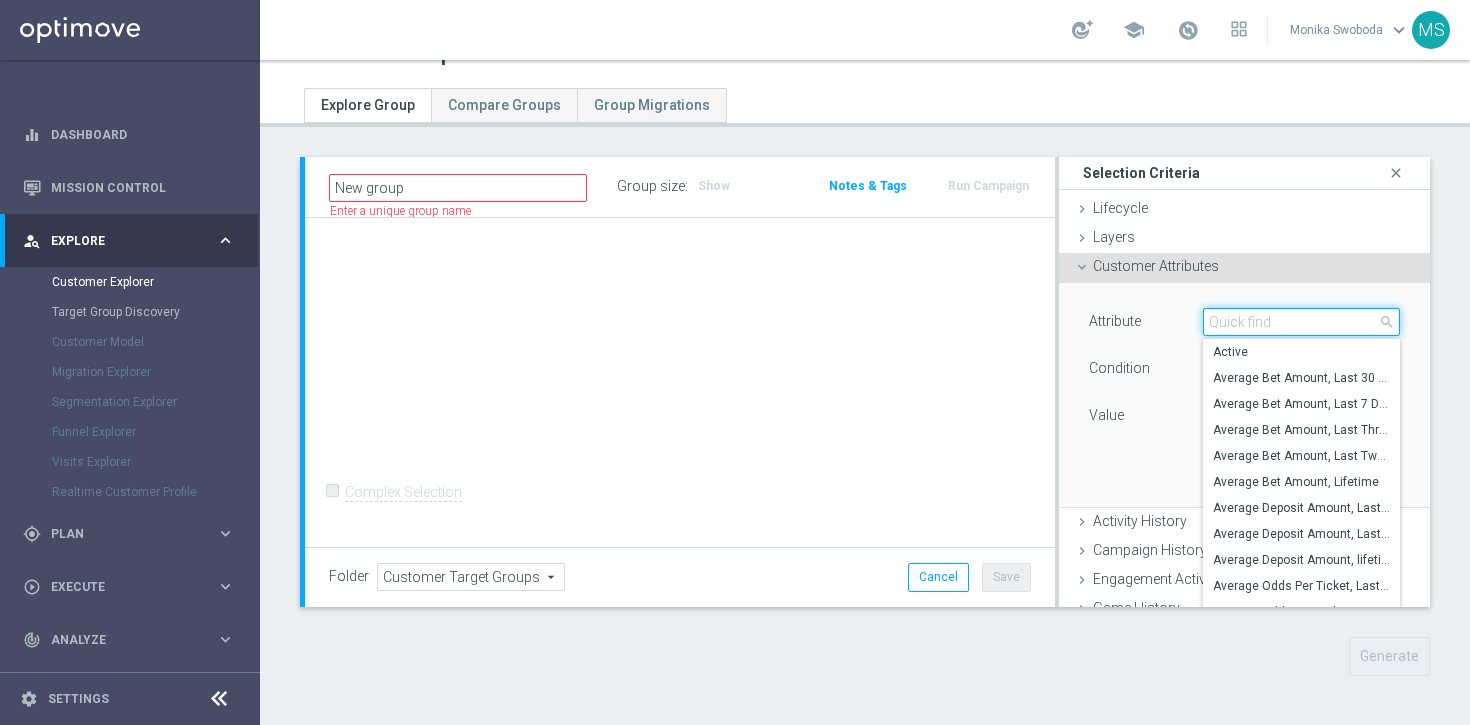 click at bounding box center [1301, 322] 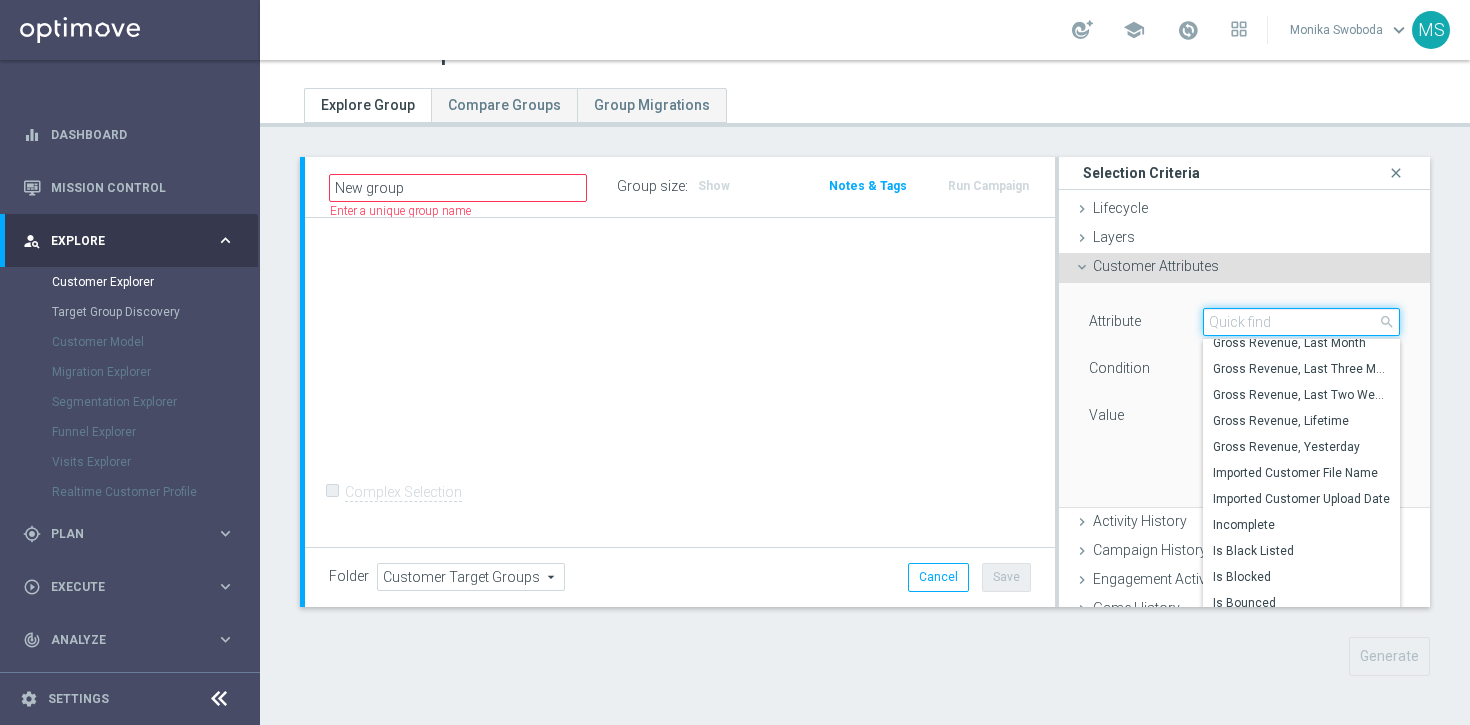 scroll, scrollTop: 3647, scrollLeft: 0, axis: vertical 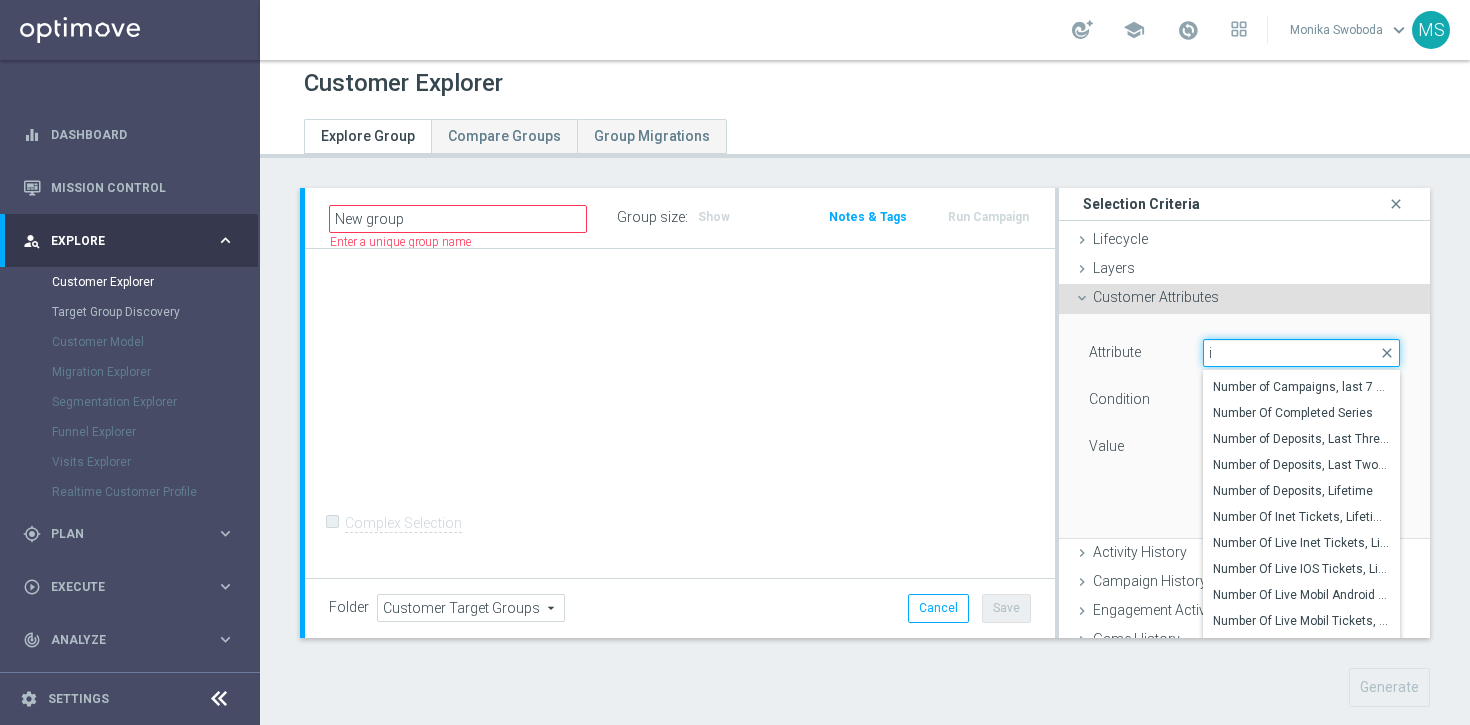 type on "id" 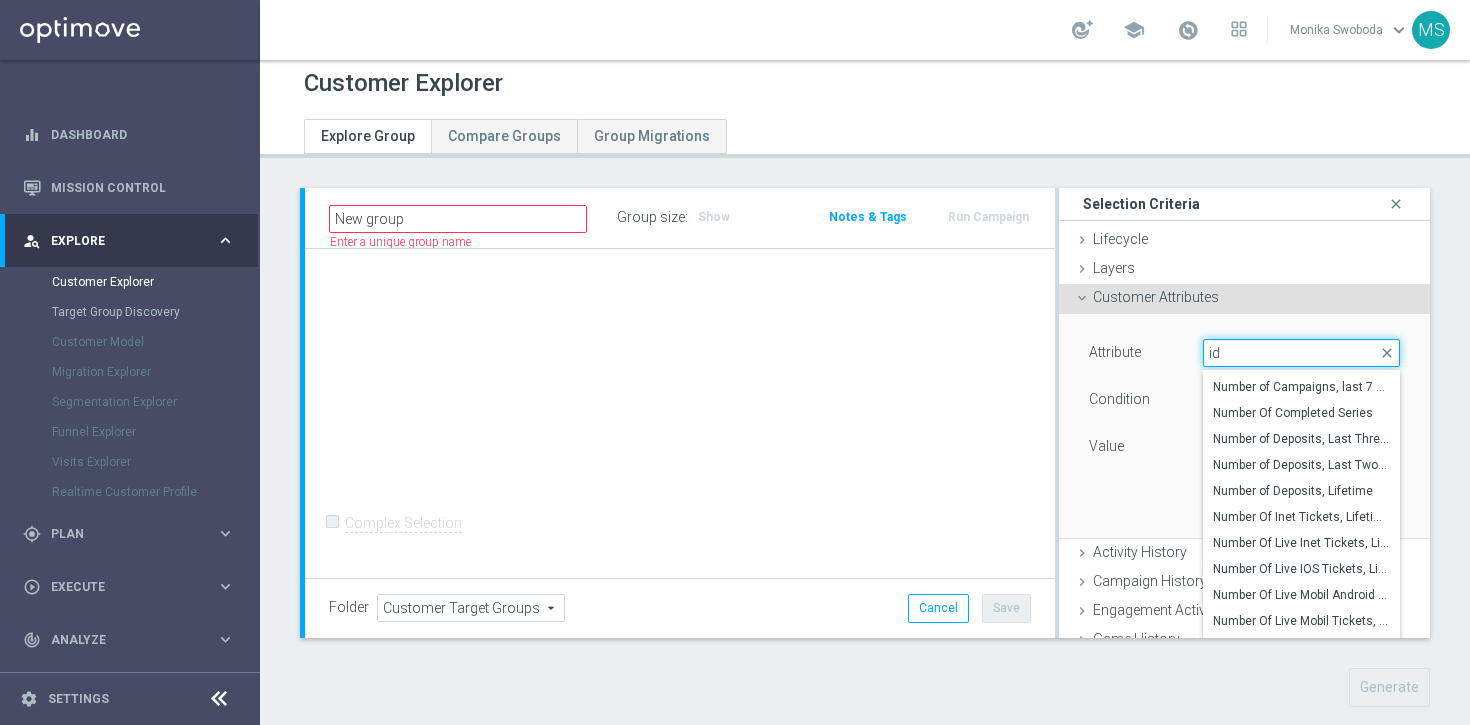 scroll, scrollTop: 0, scrollLeft: 0, axis: both 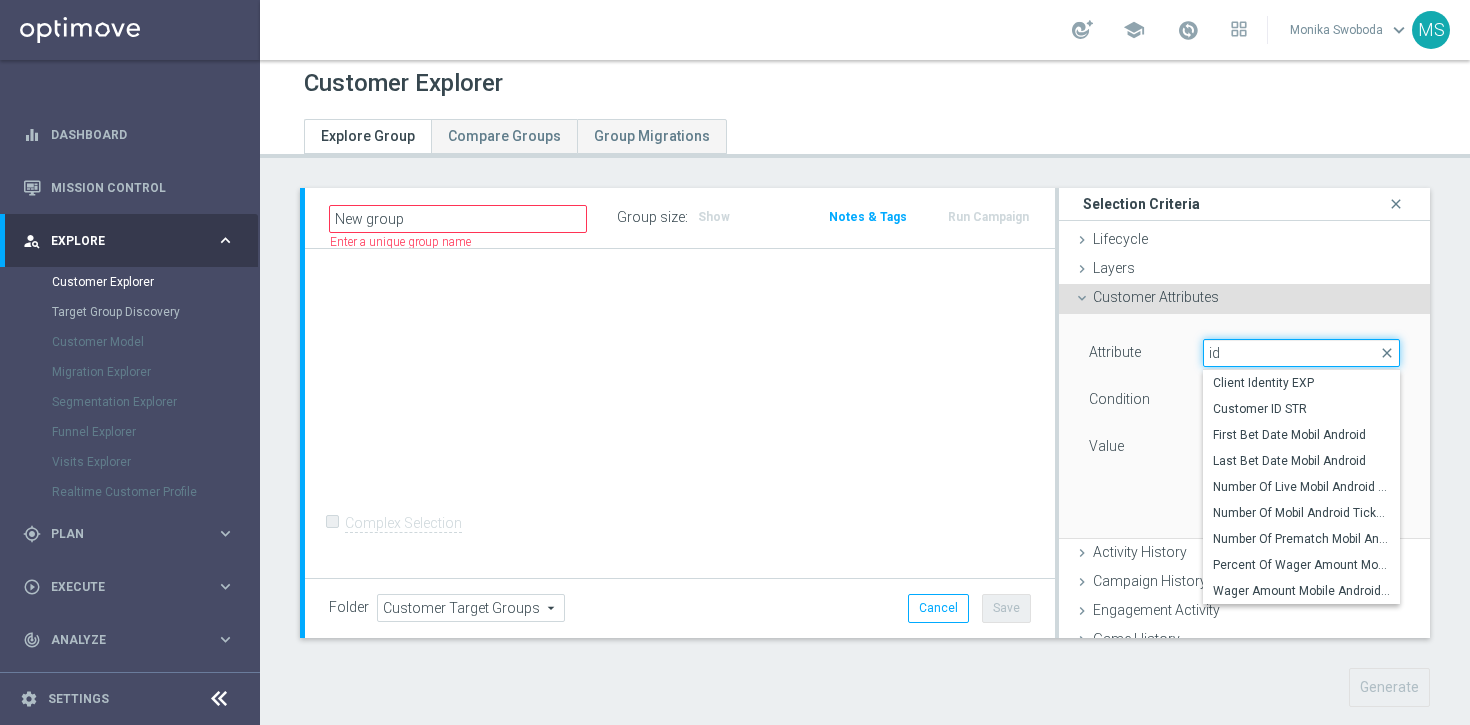 drag, startPoint x: 1249, startPoint y: 353, endPoint x: 1192, endPoint y: 349, distance: 57.14018 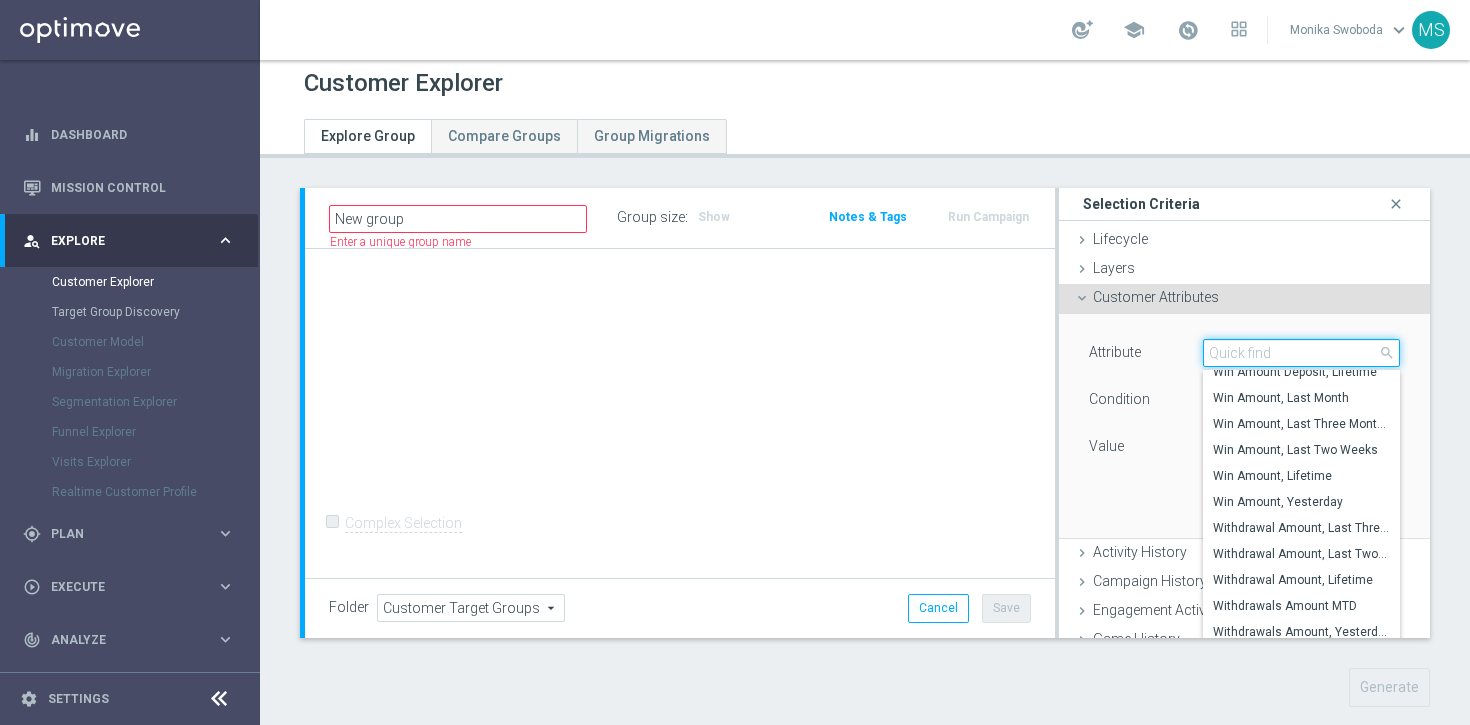 scroll, scrollTop: 9162, scrollLeft: 0, axis: vertical 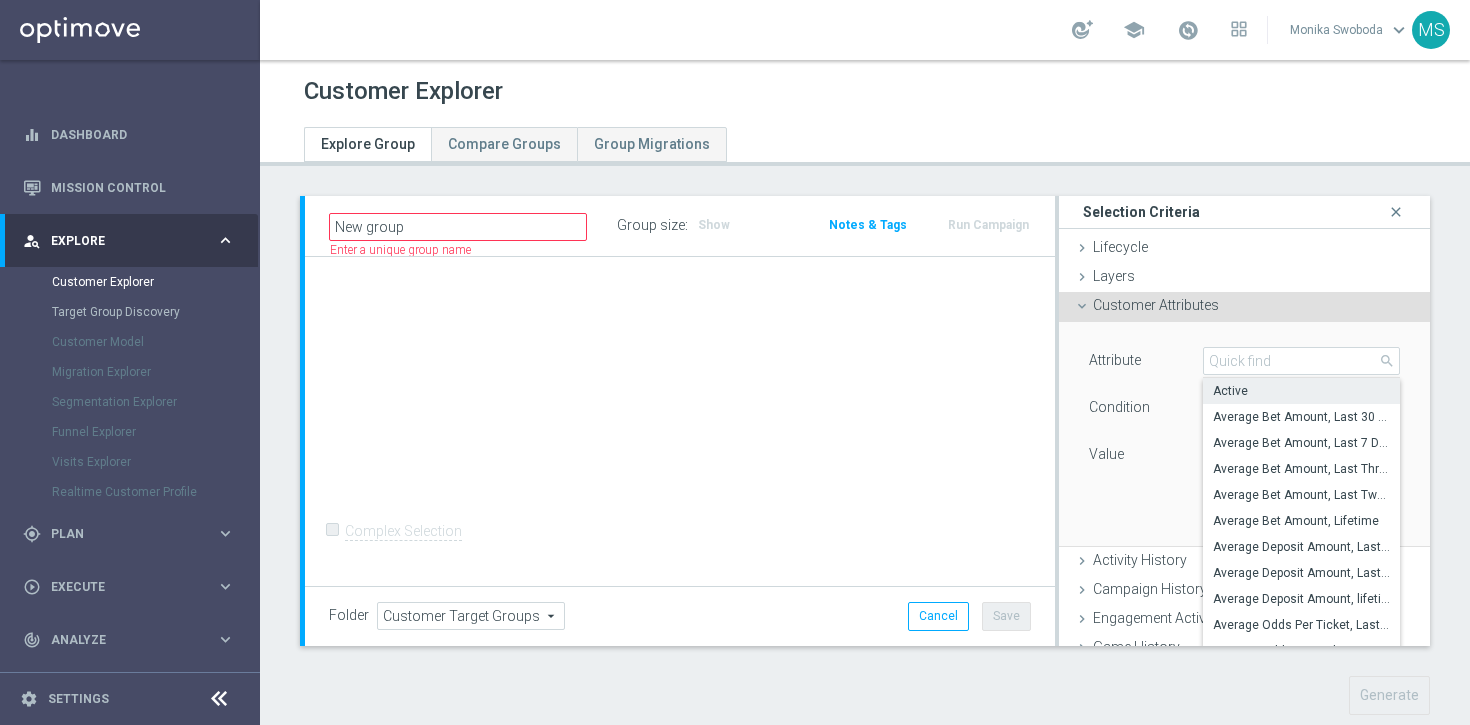 click on "Active" at bounding box center [1301, 391] 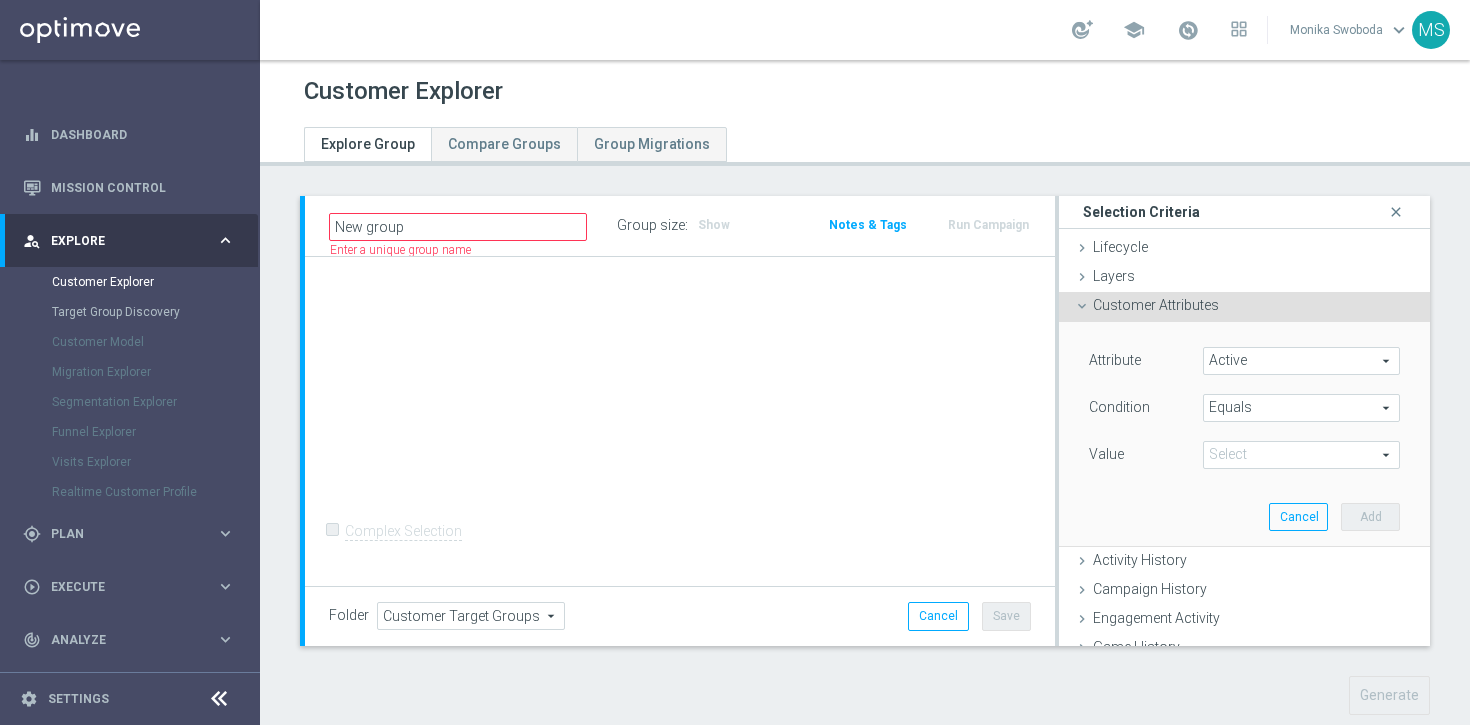 click on "Equals" at bounding box center [1301, 408] 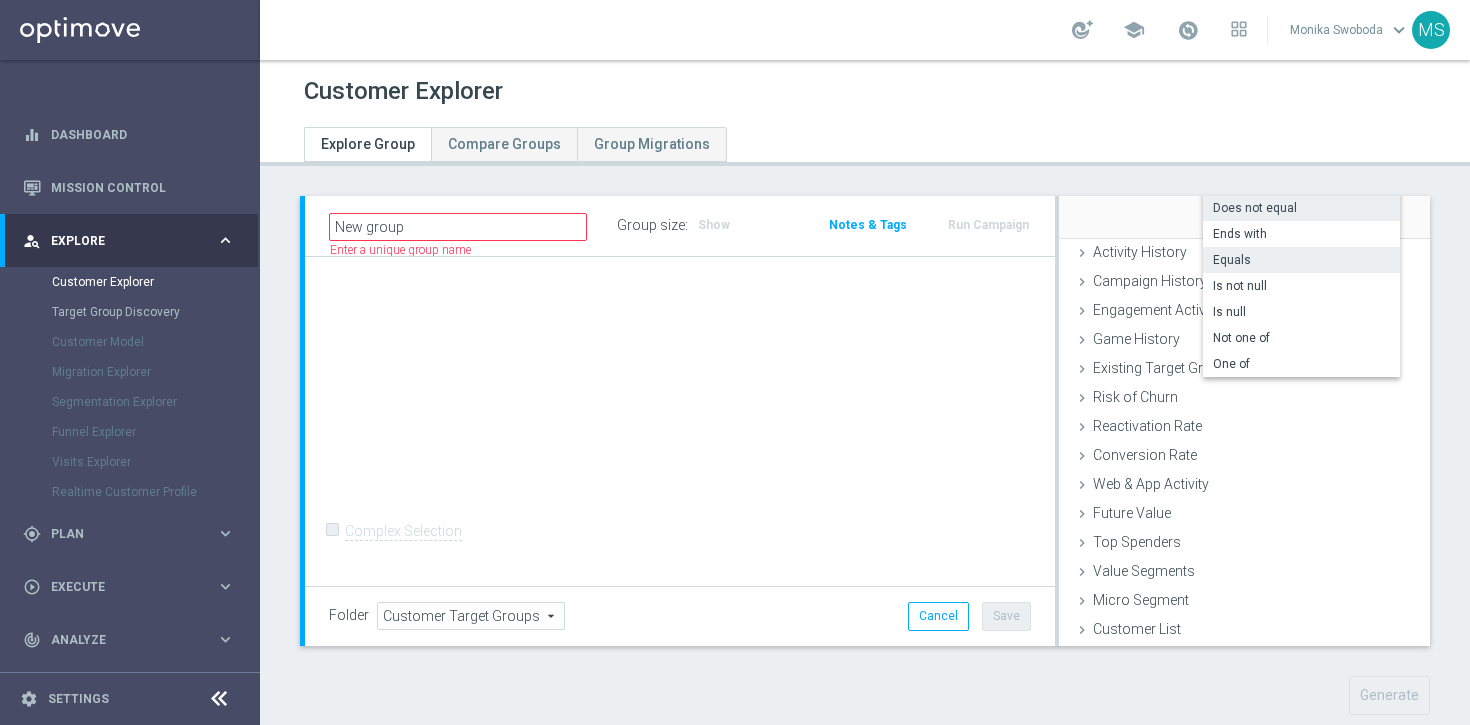 scroll, scrollTop: 153, scrollLeft: 0, axis: vertical 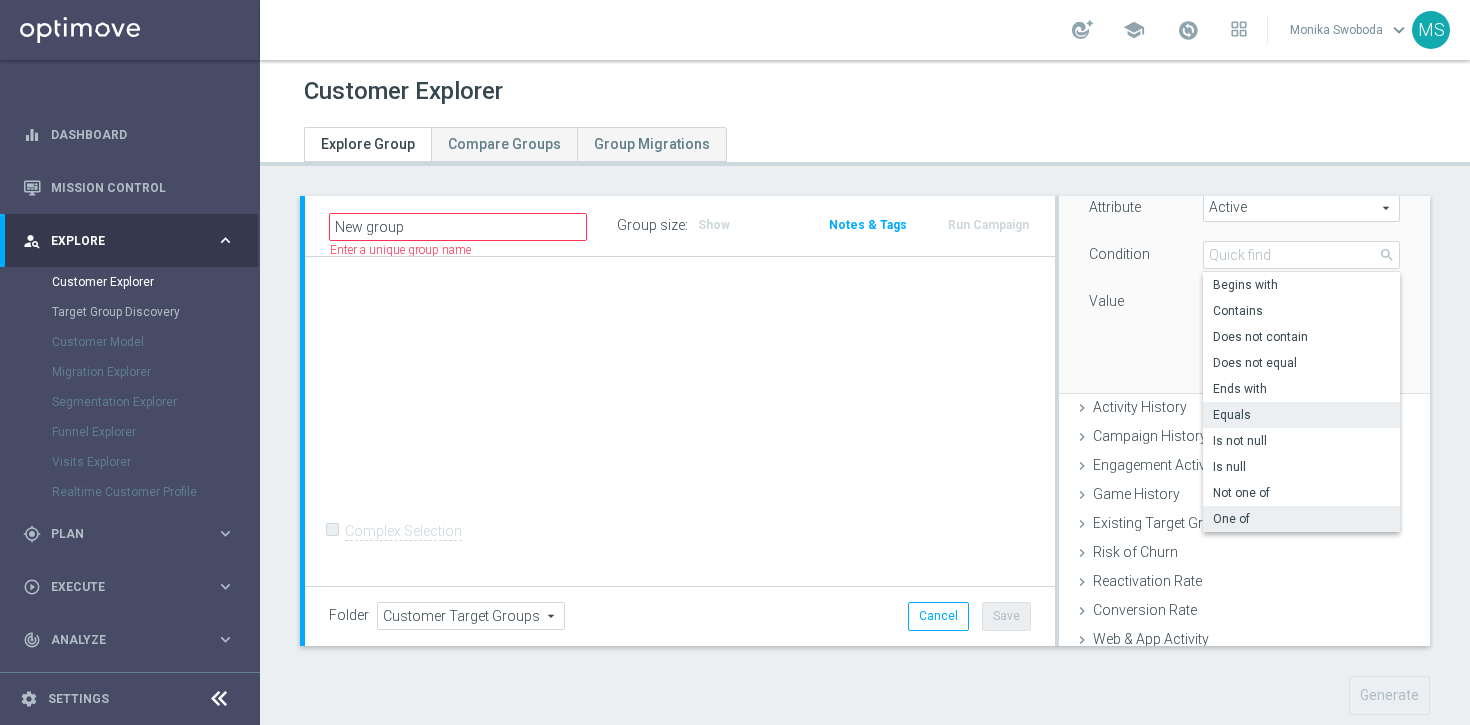 click on "One of" at bounding box center [1301, 519] 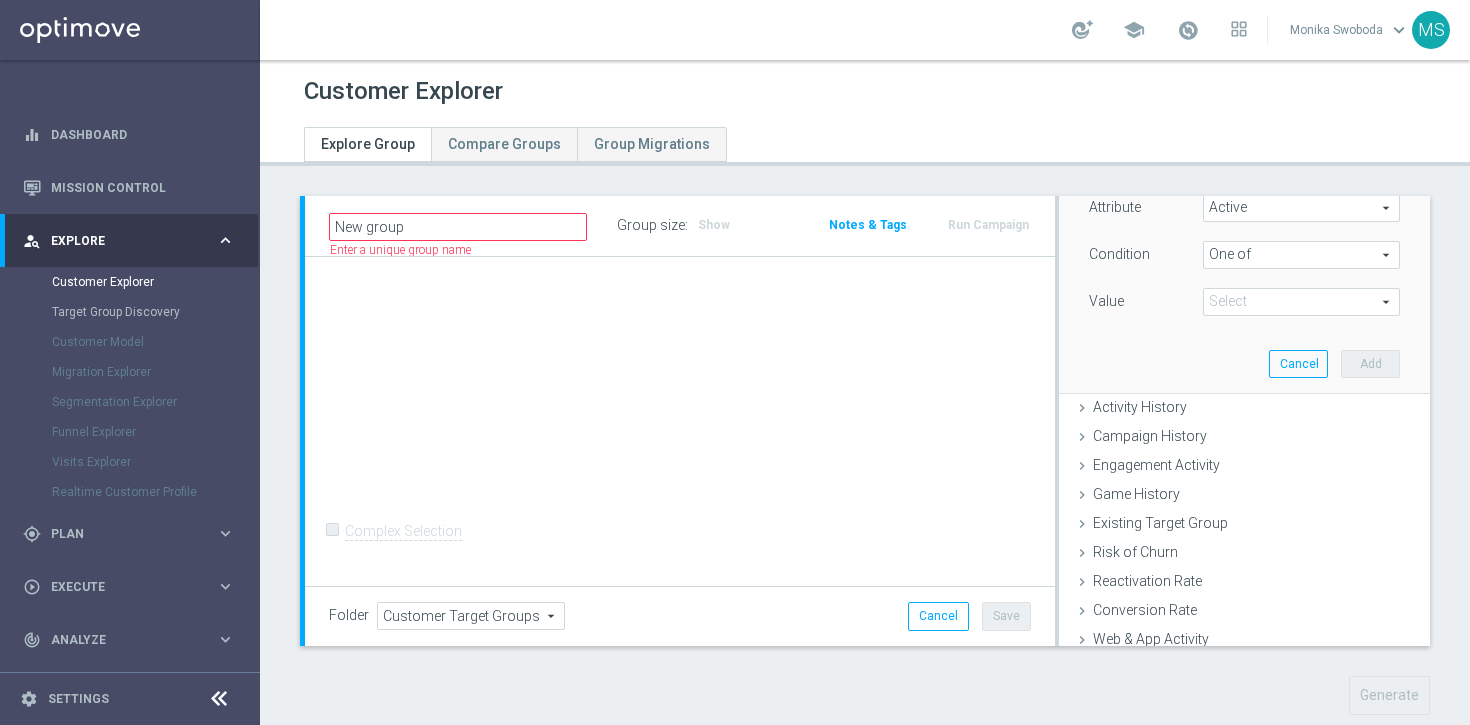 click on "Attribute
Active
Active
arrow_drop_down
search
Condition
One of
One of
arrow_drop_down
search
Value" at bounding box center [1244, 281] 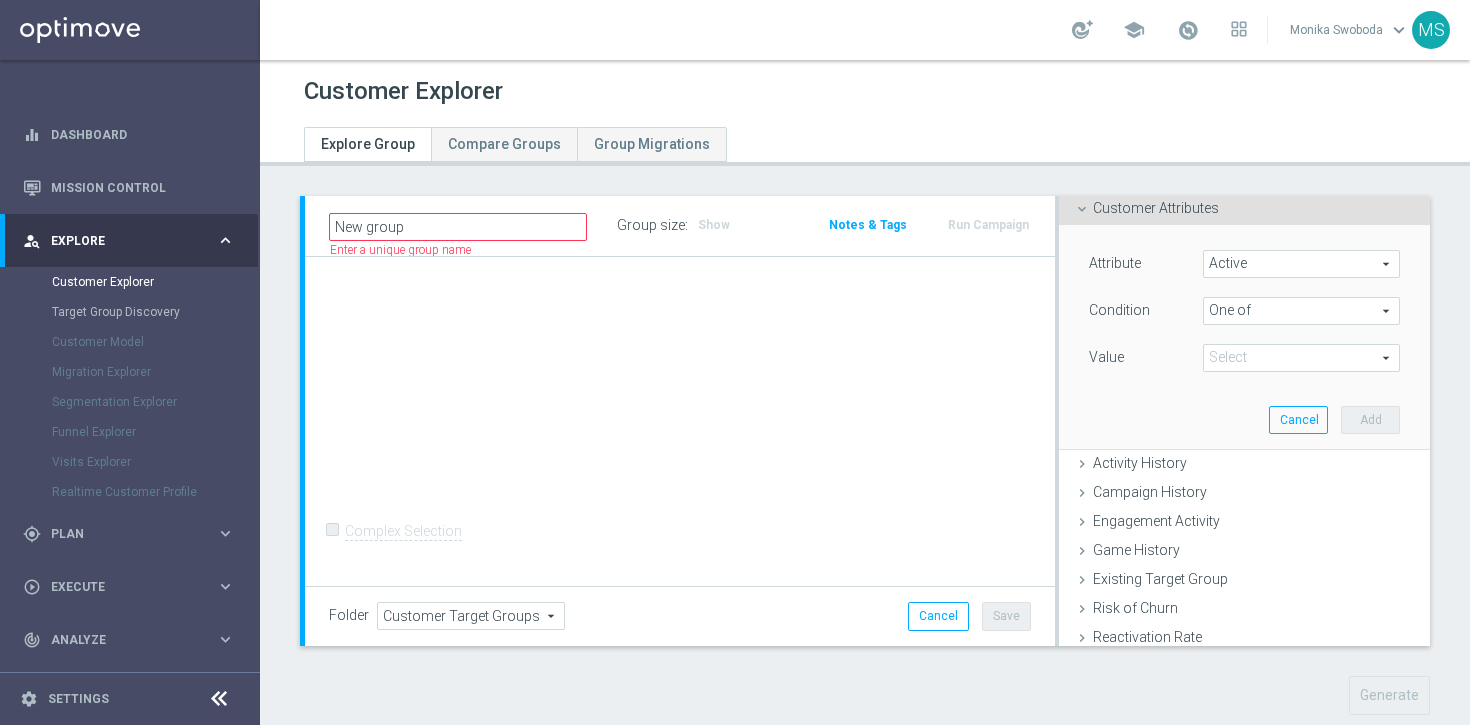 scroll, scrollTop: 72, scrollLeft: 0, axis: vertical 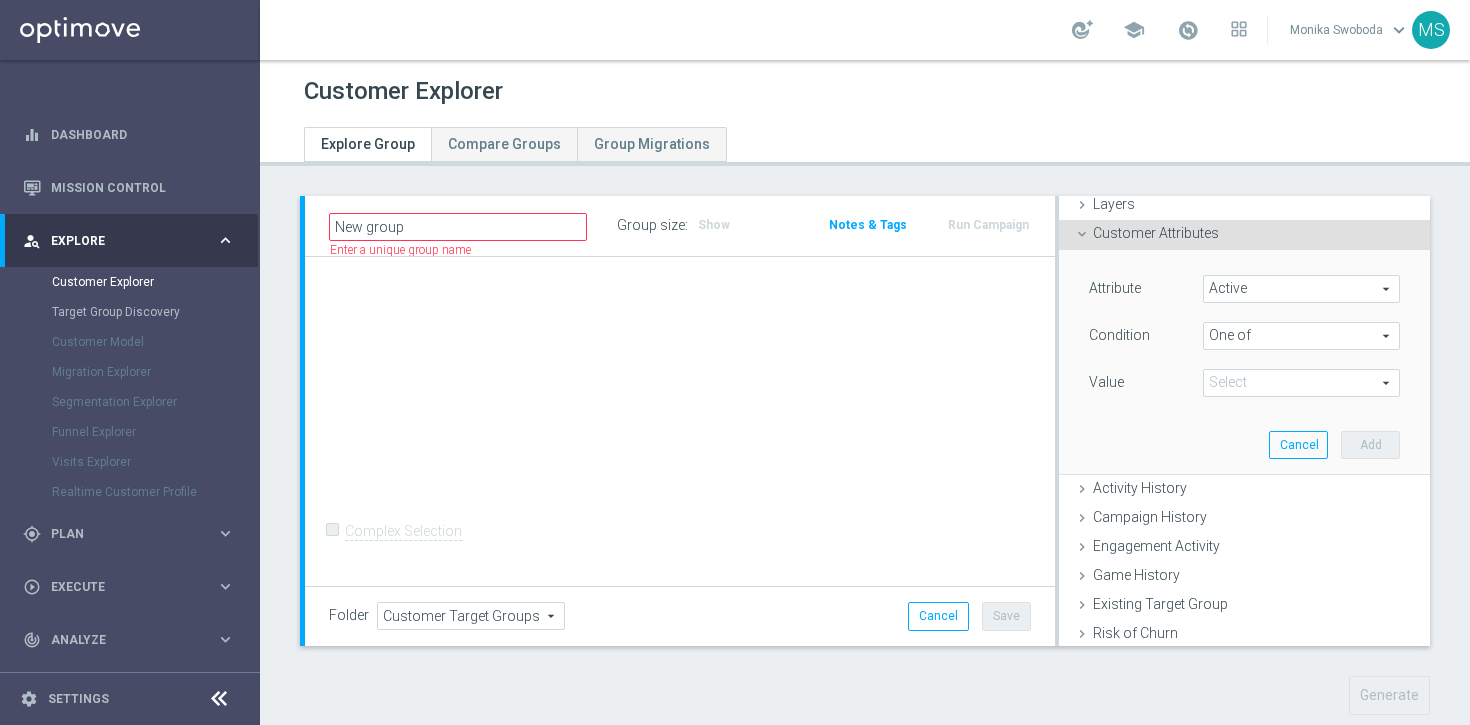 click at bounding box center (1301, 383) 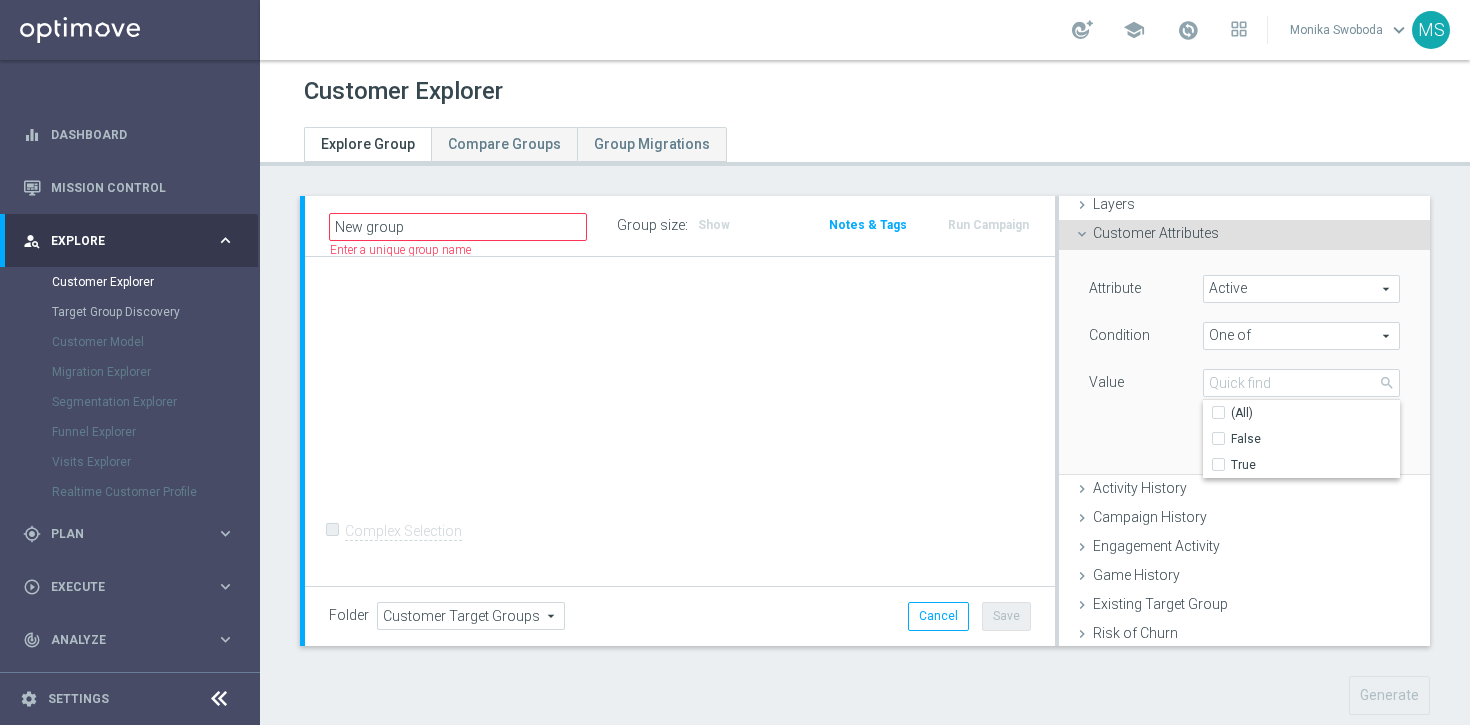 click on "Value" at bounding box center [1131, 385] 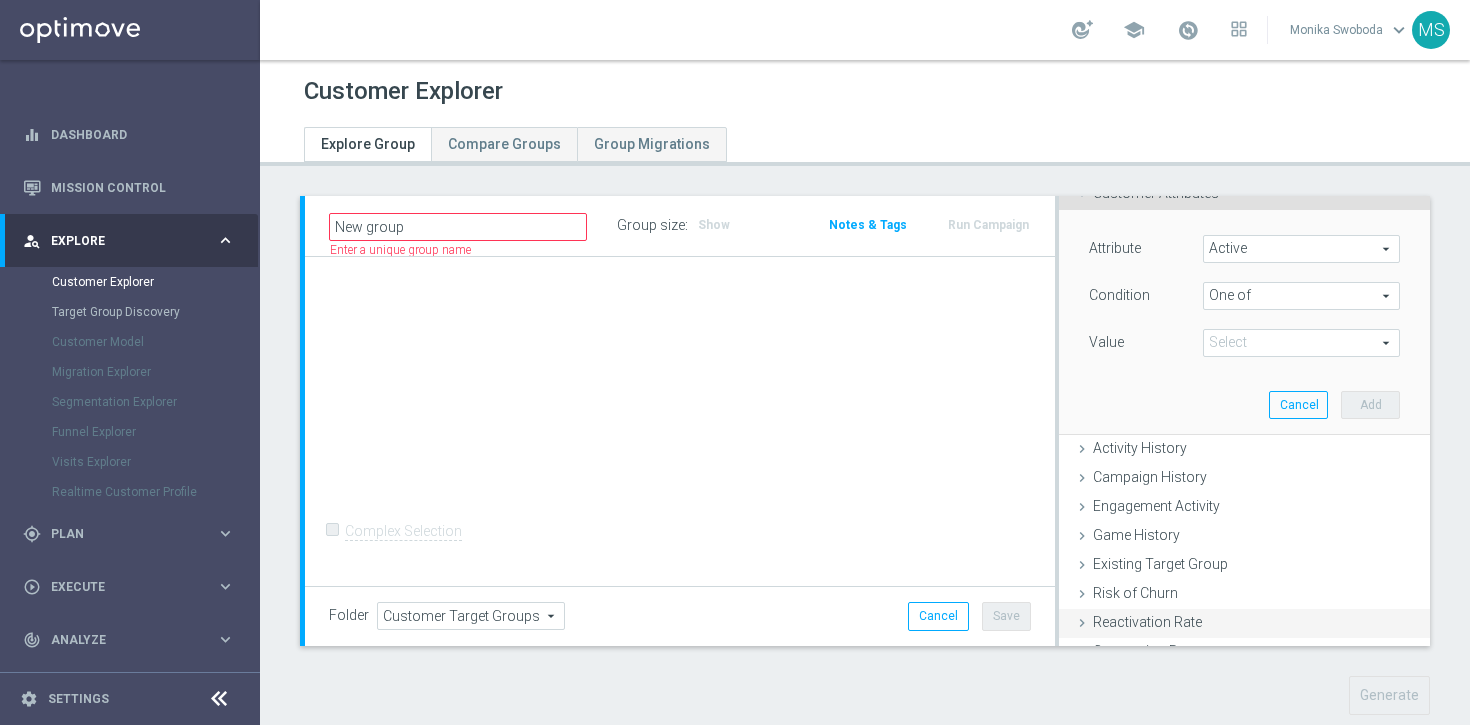 scroll, scrollTop: 0, scrollLeft: 0, axis: both 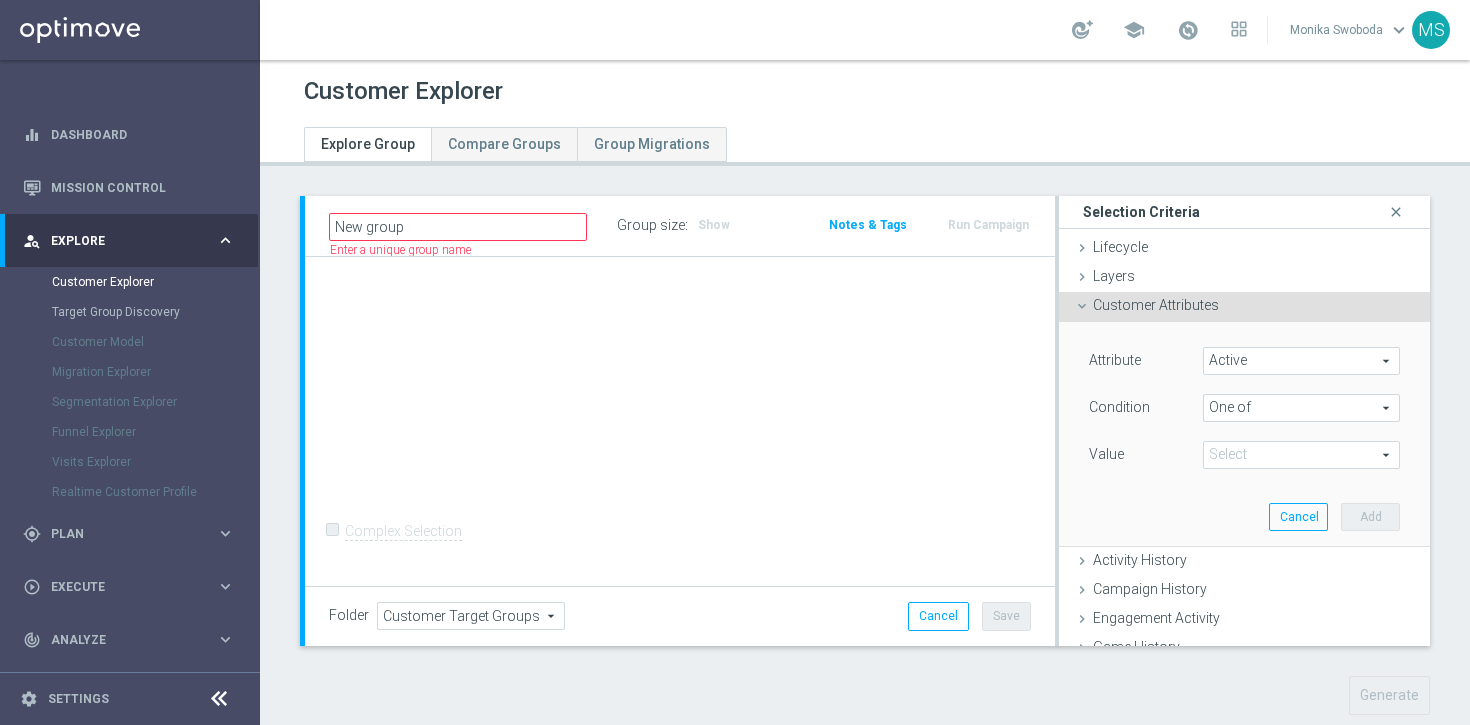 click on "Active" at bounding box center [1301, 361] 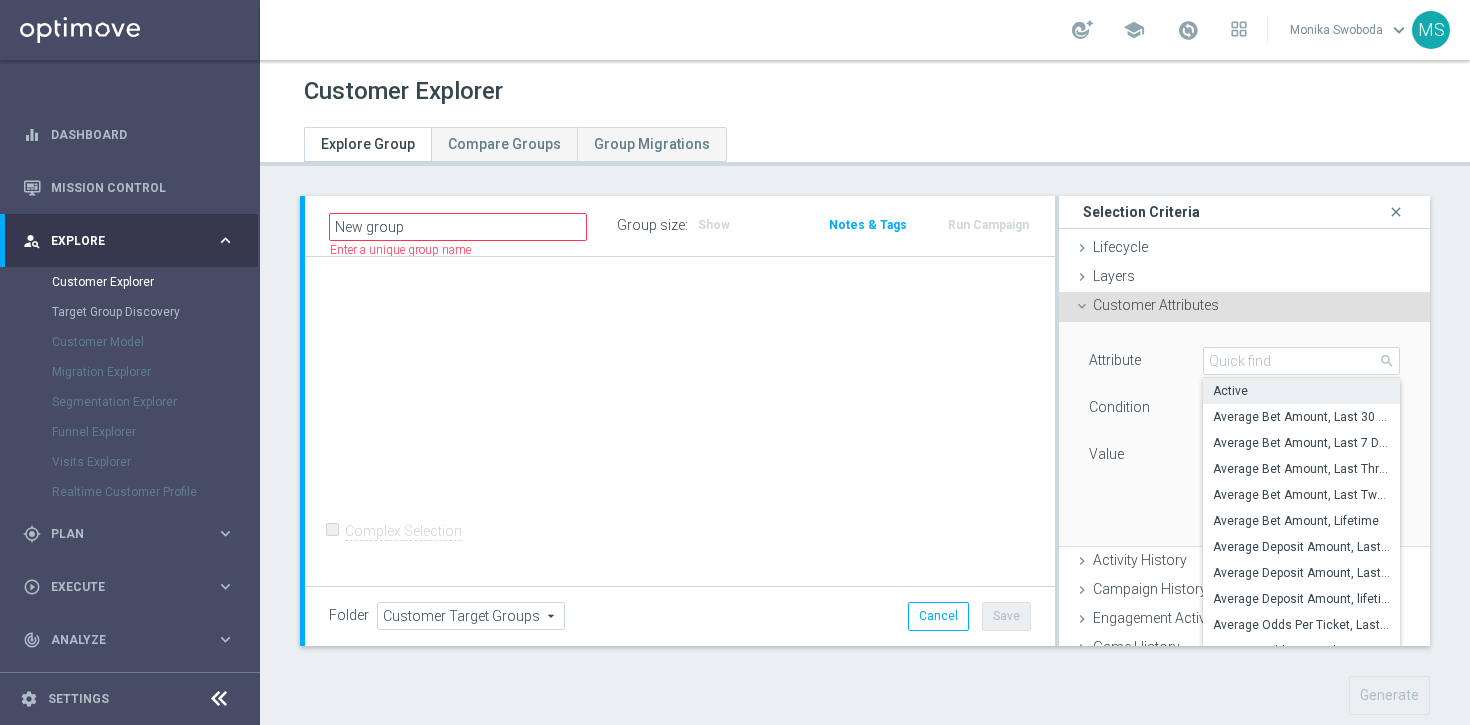 click on "Condition" at bounding box center [1131, 410] 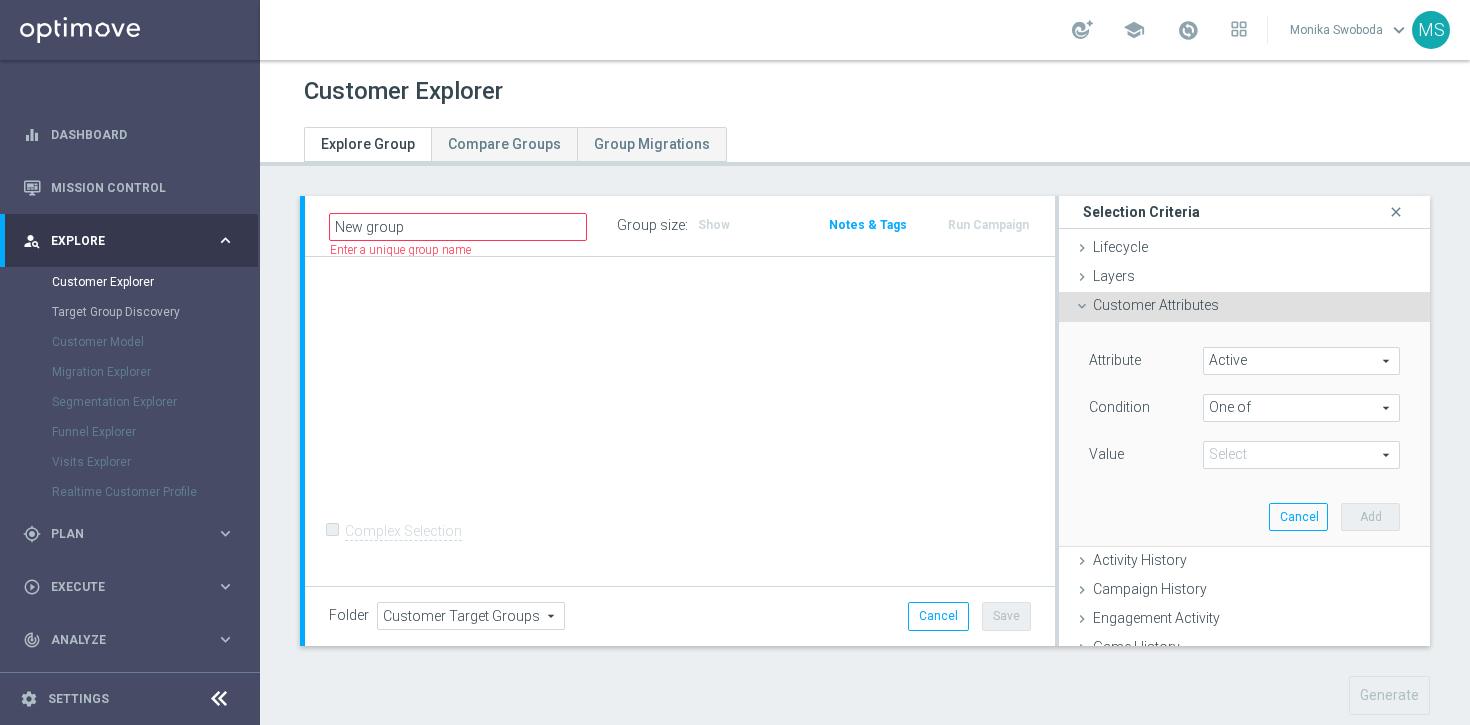 scroll, scrollTop: 4, scrollLeft: 0, axis: vertical 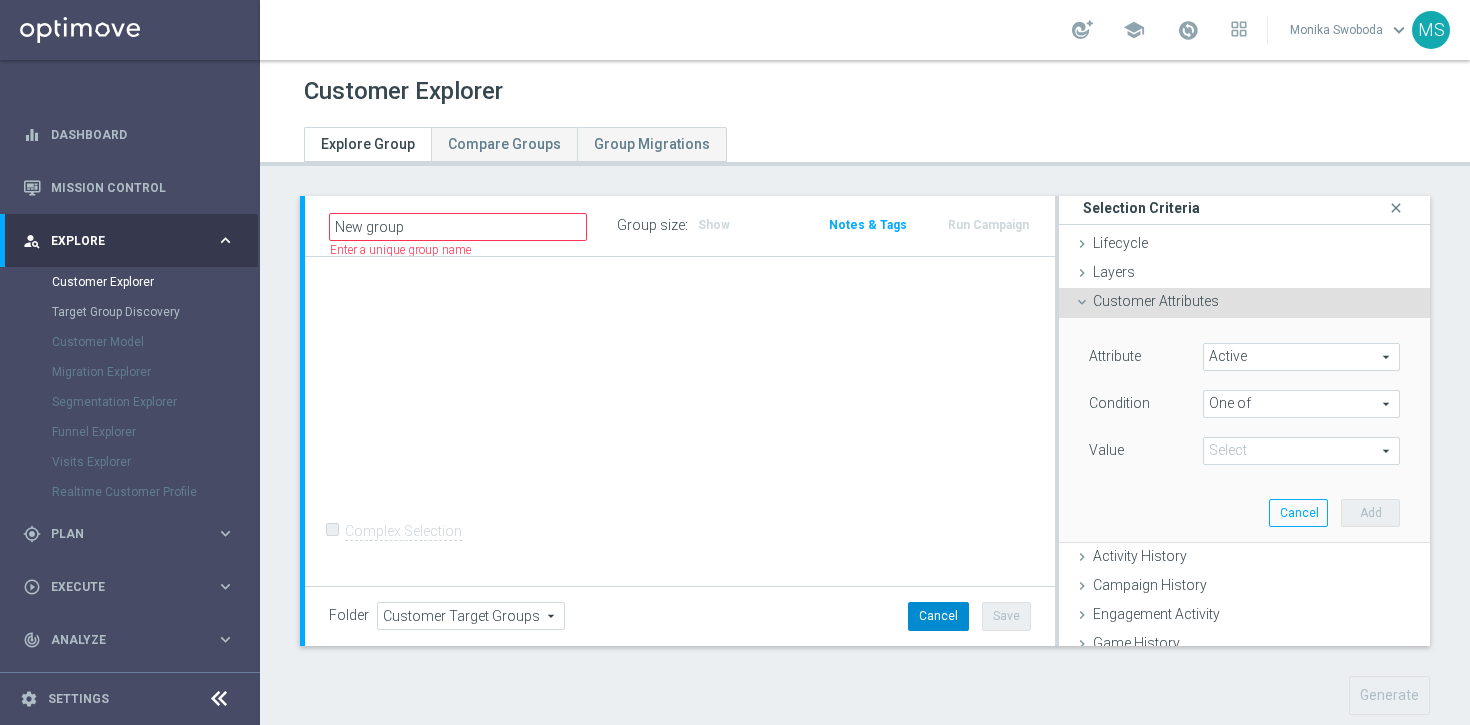 click on "Cancel" 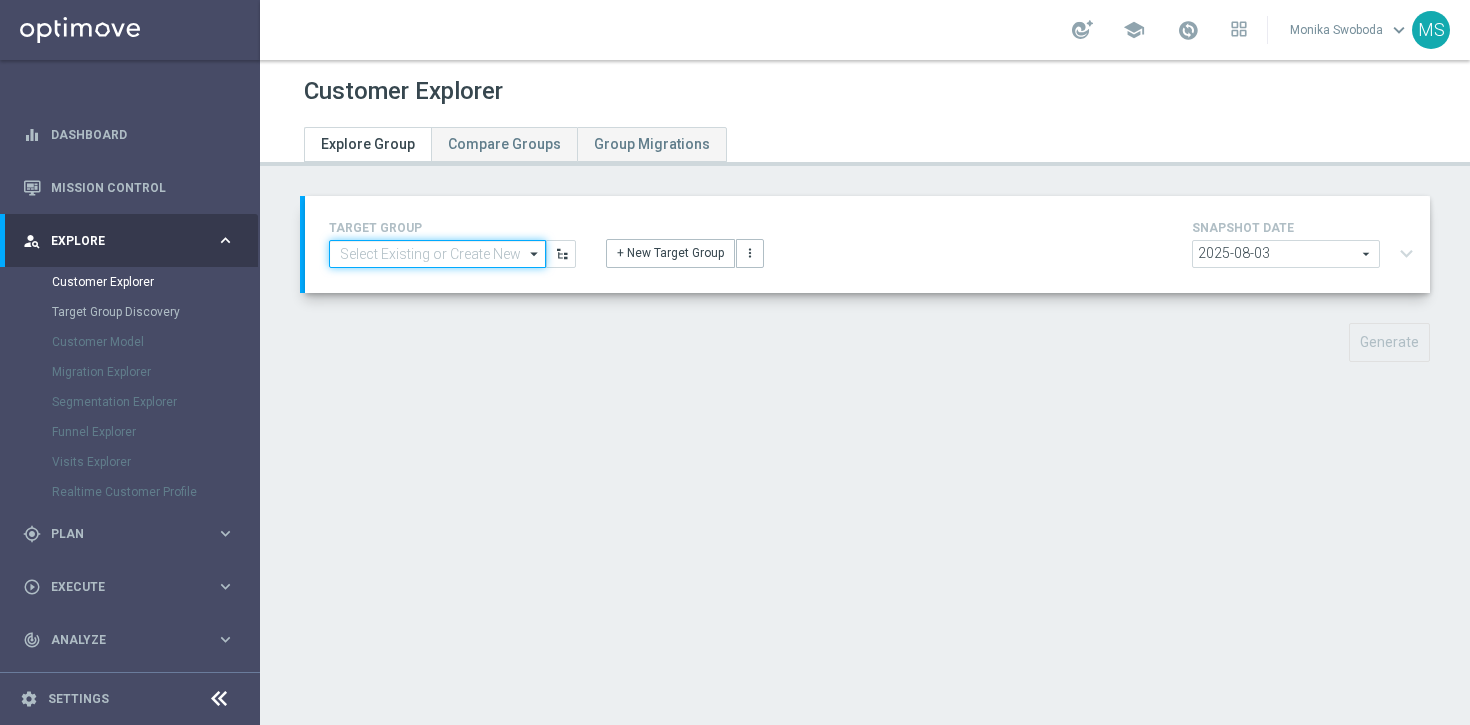 click 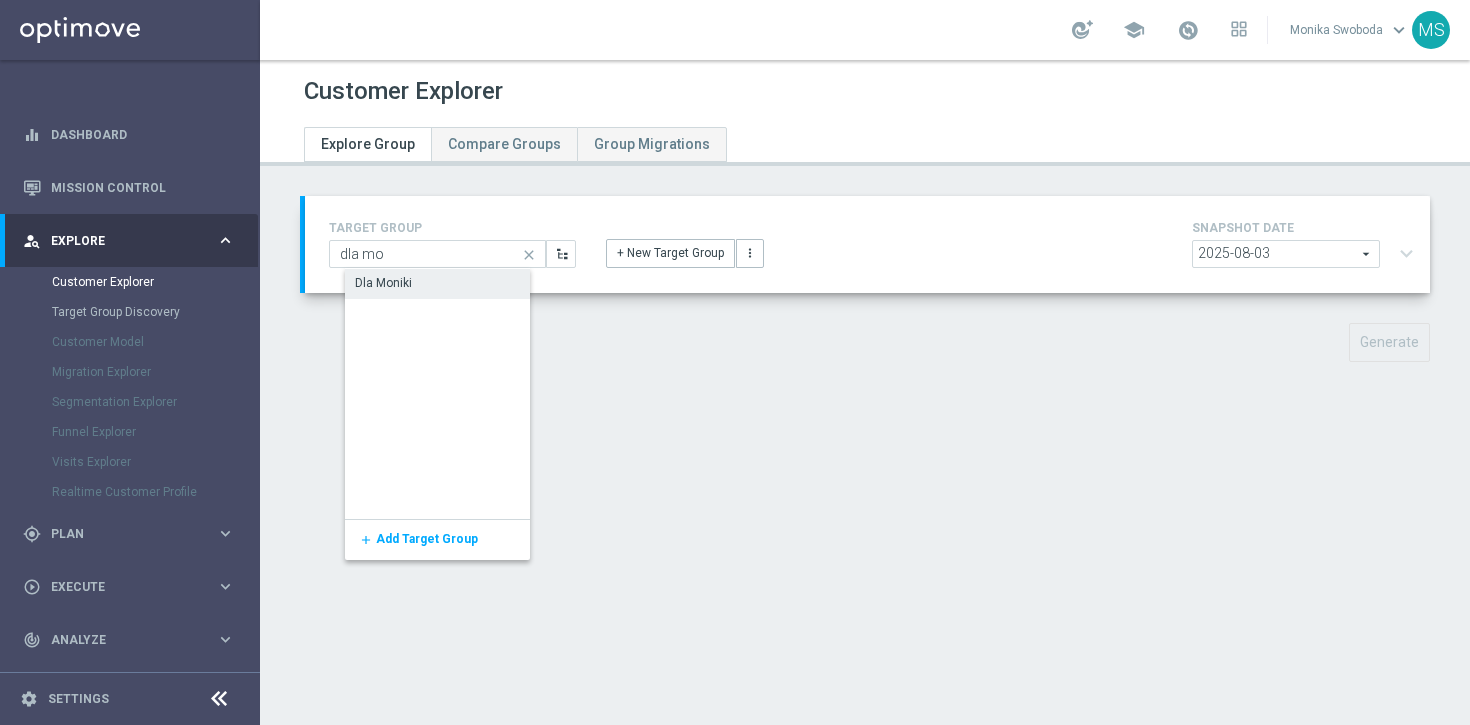 click on "Dla Moniki" 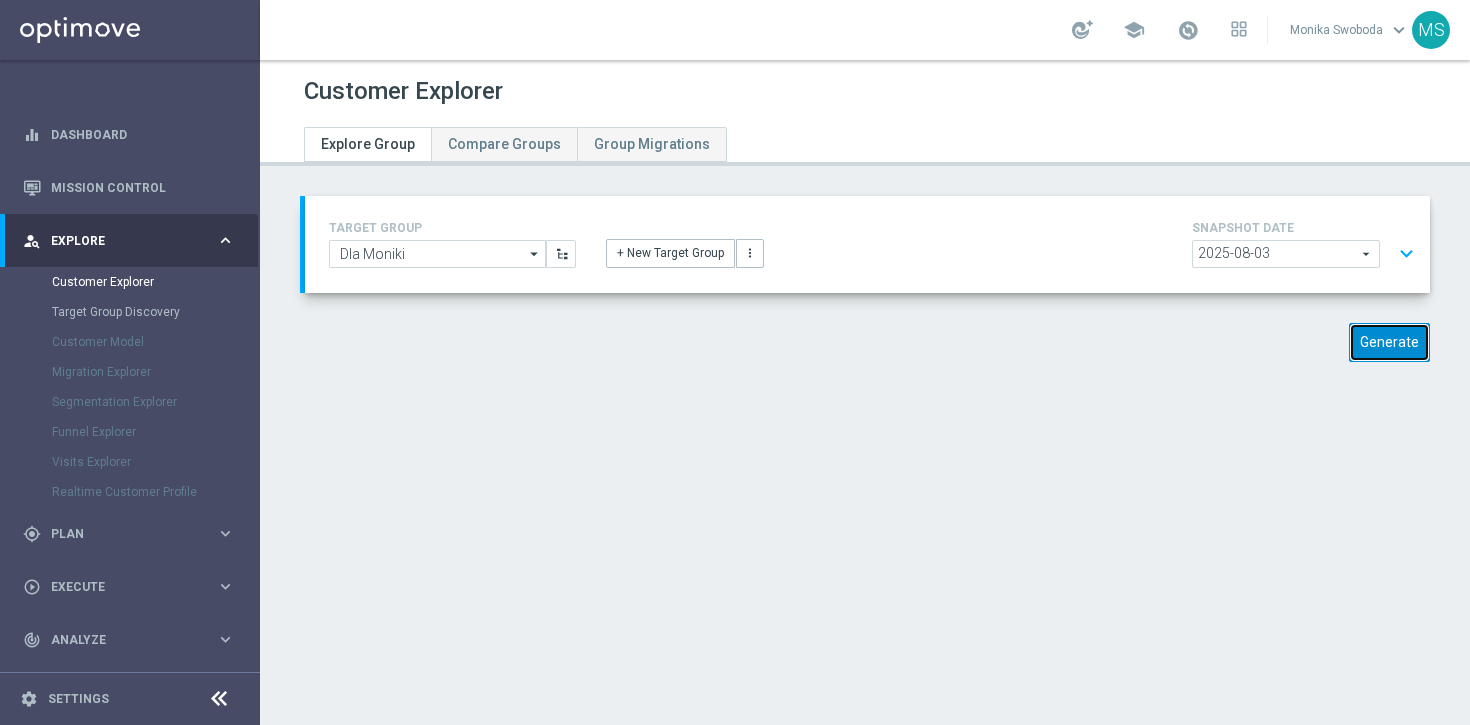 click on "Generate" 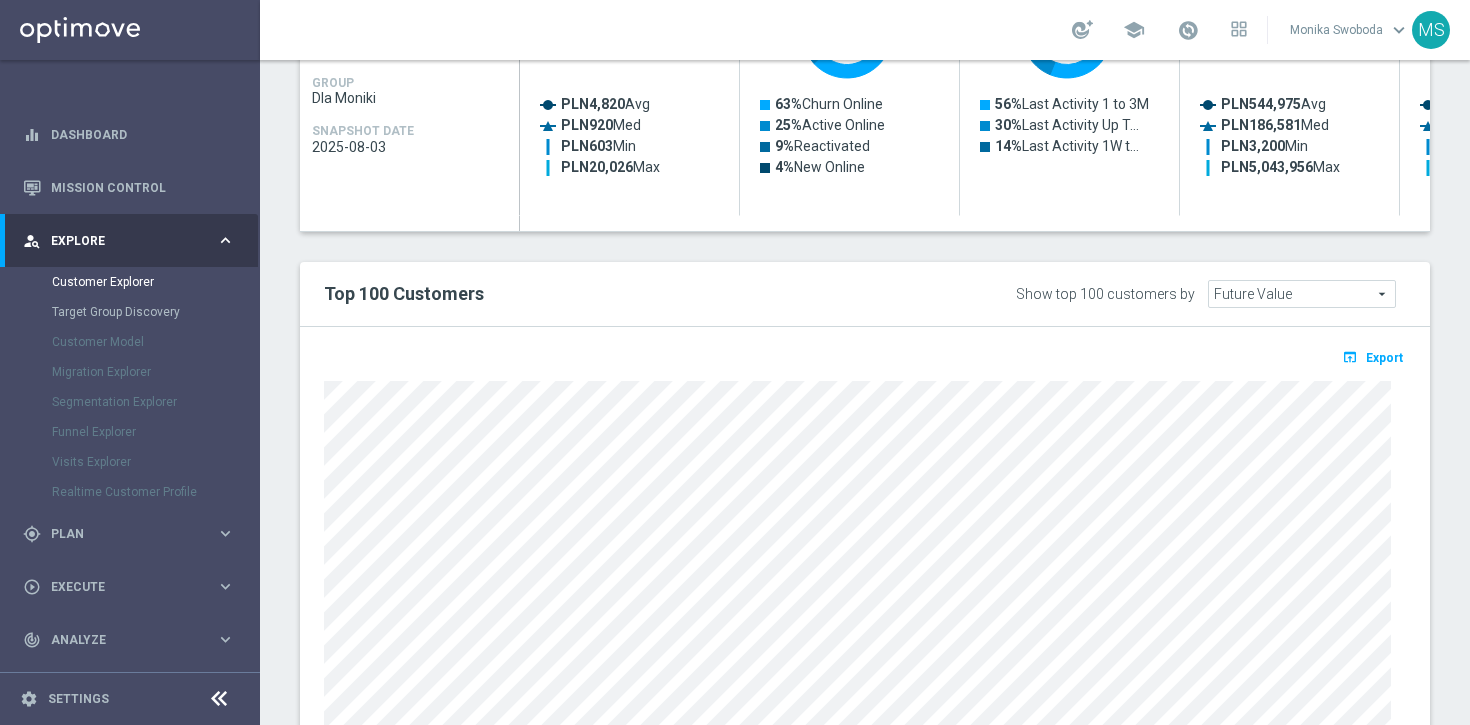 scroll, scrollTop: 502, scrollLeft: 0, axis: vertical 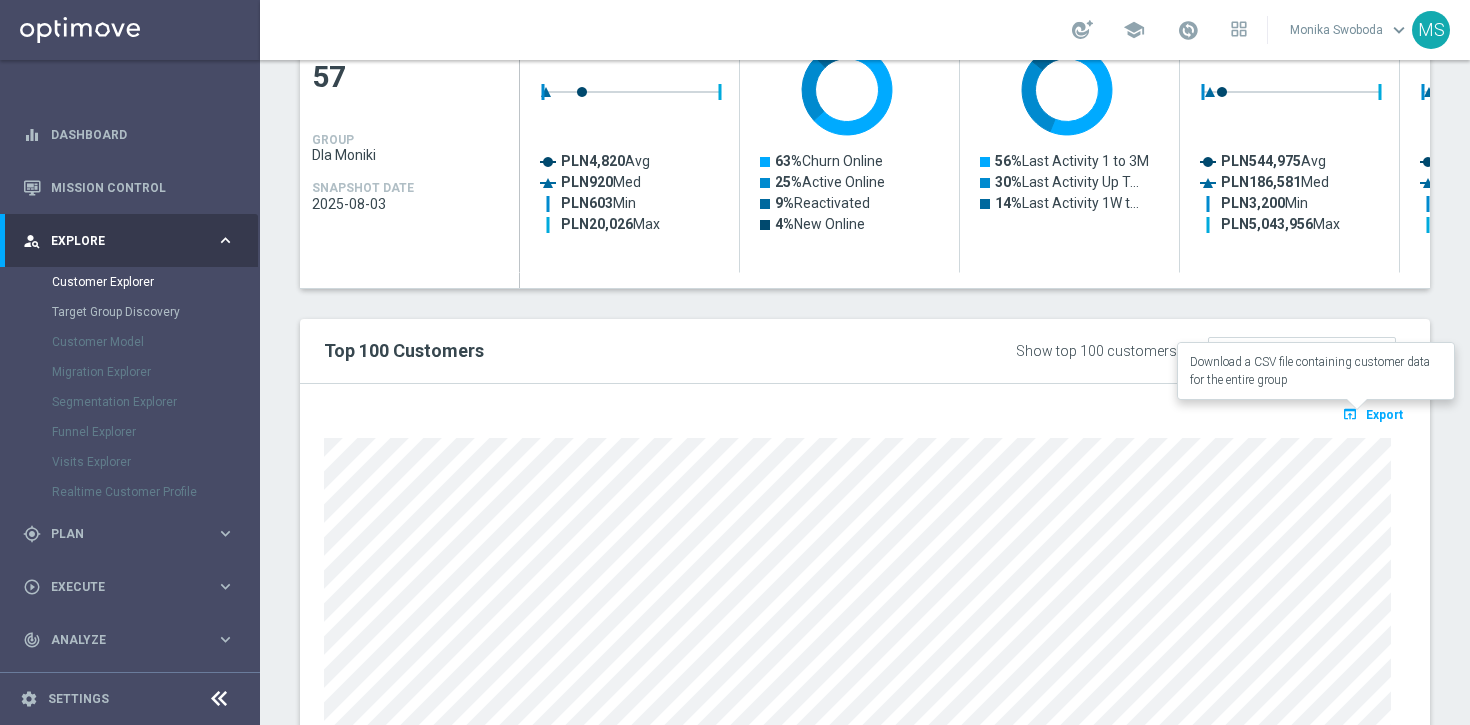 click on "Export" 